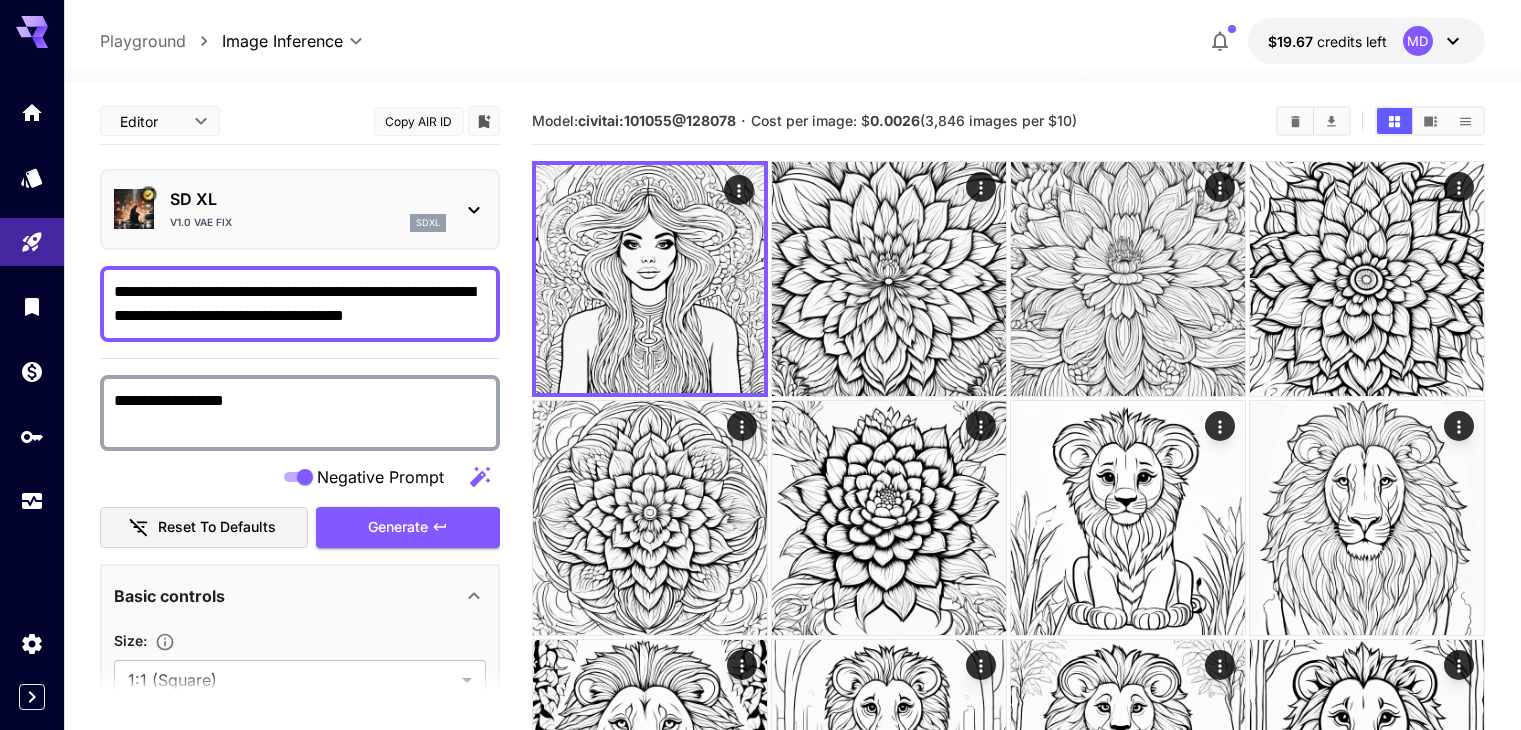 scroll, scrollTop: 0, scrollLeft: 0, axis: both 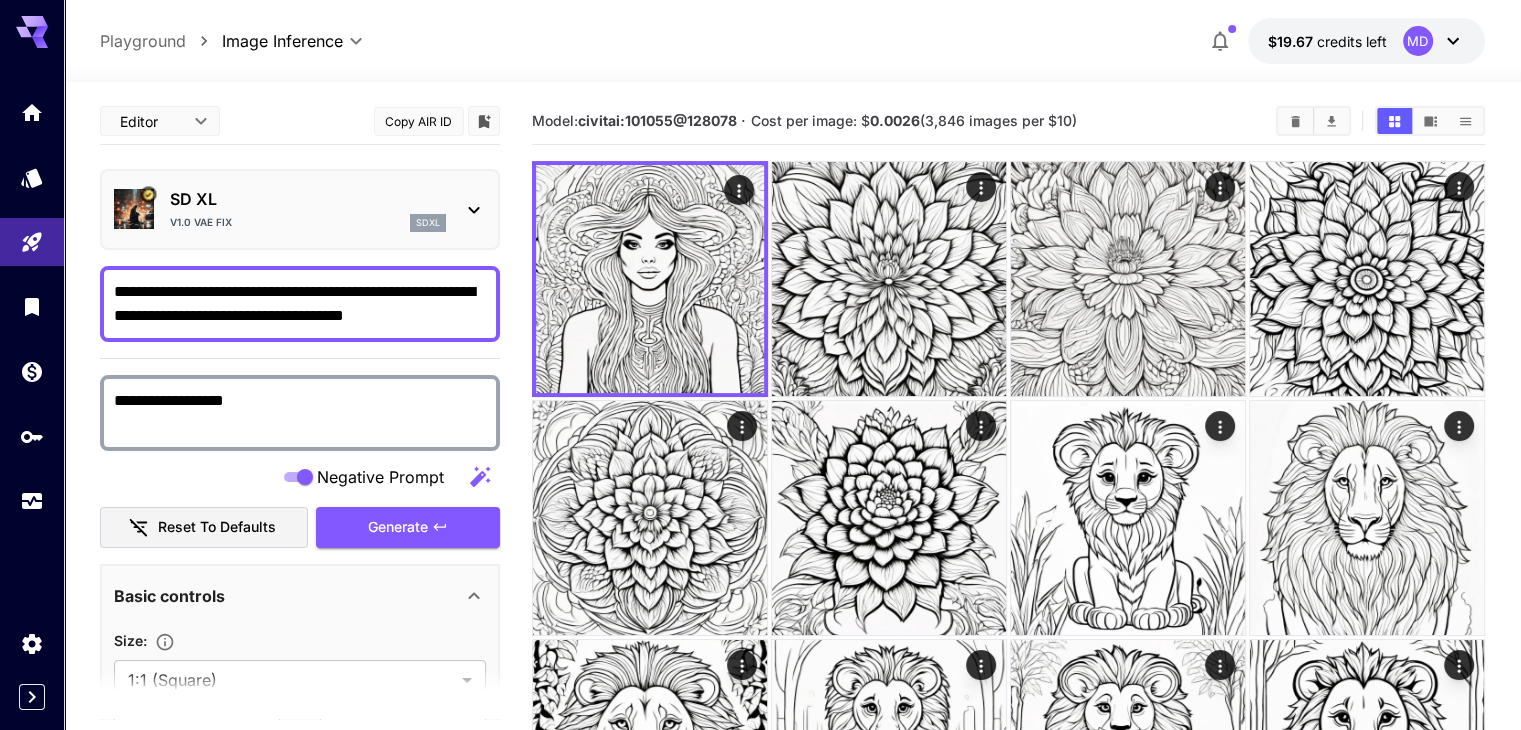click on "**********" at bounding box center (300, 304) 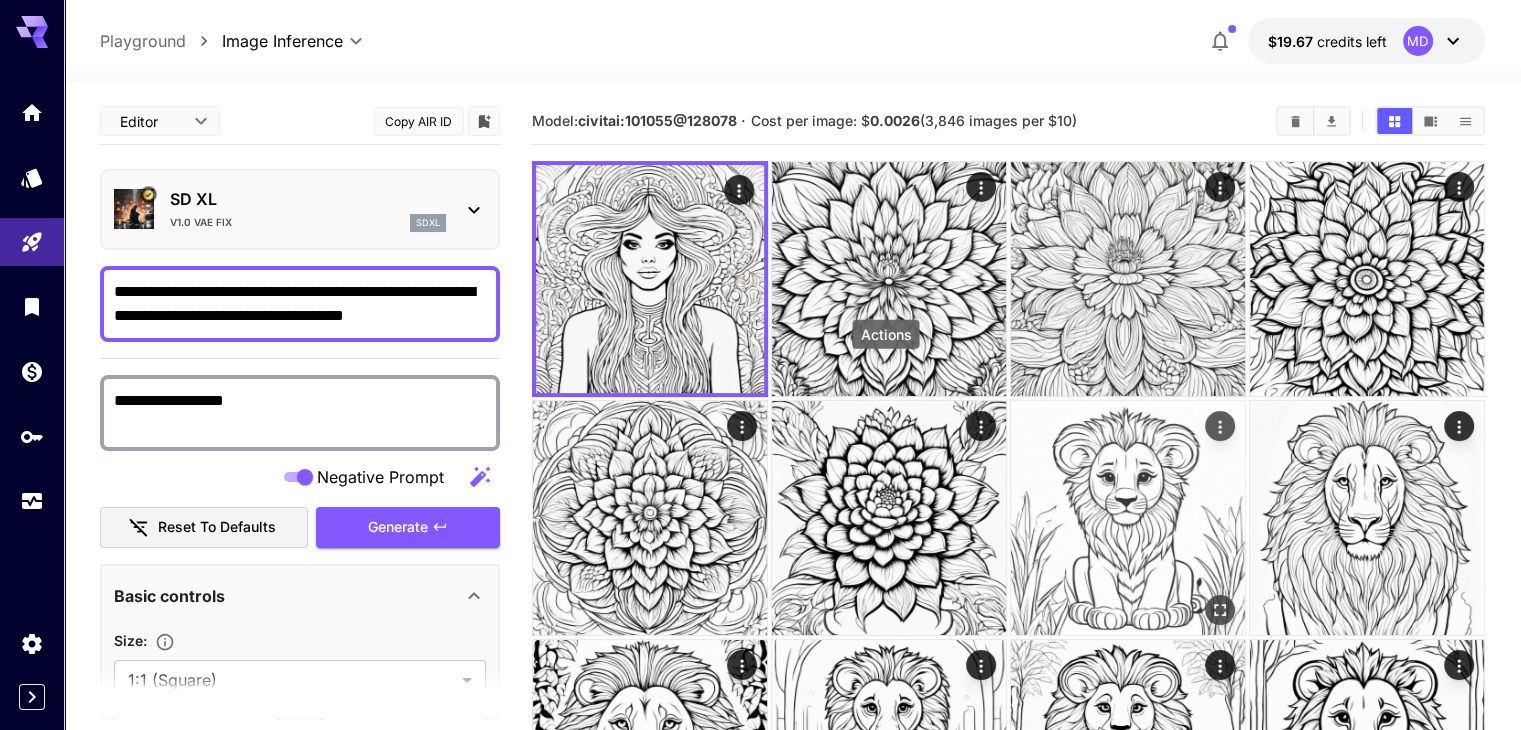 click 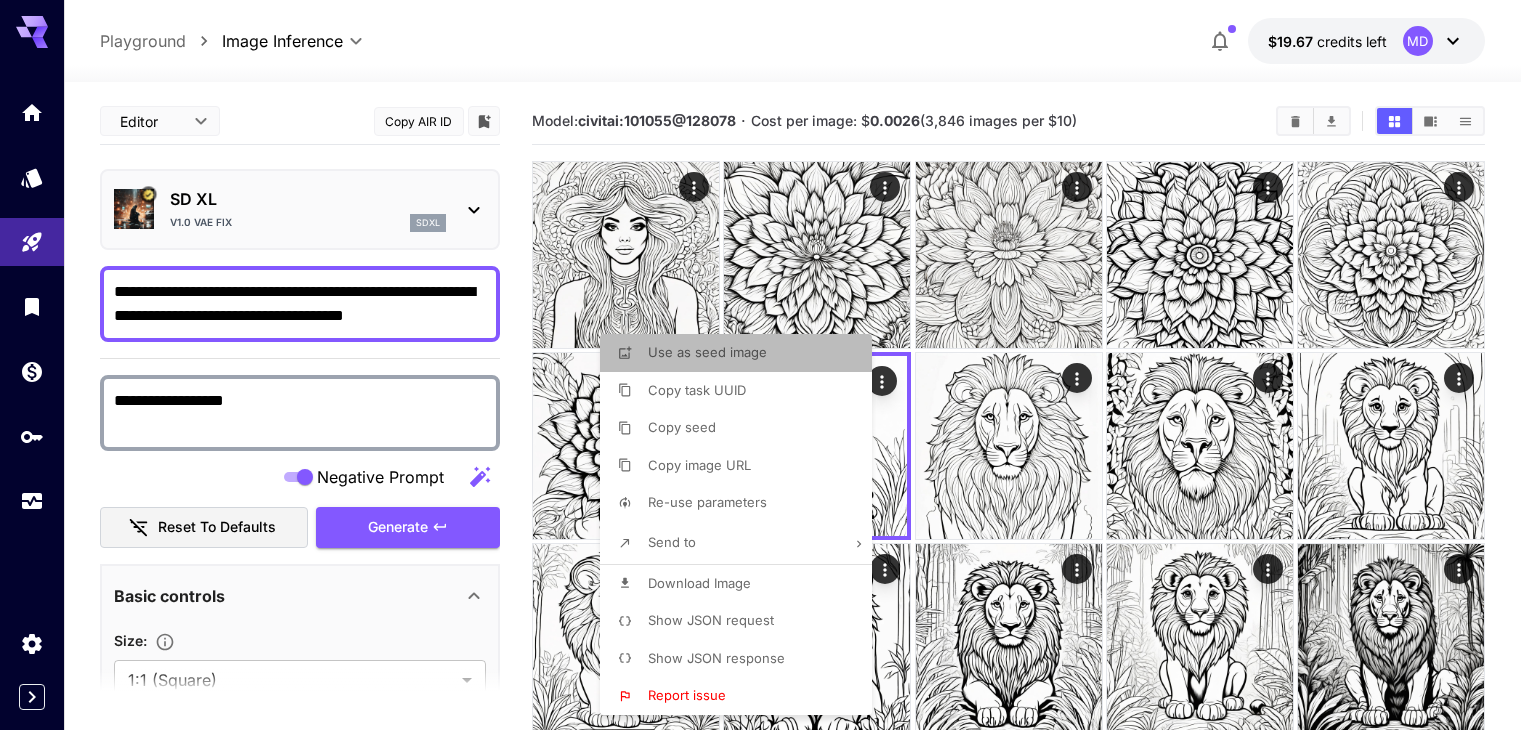 click on "Use as seed image" at bounding box center (707, 352) 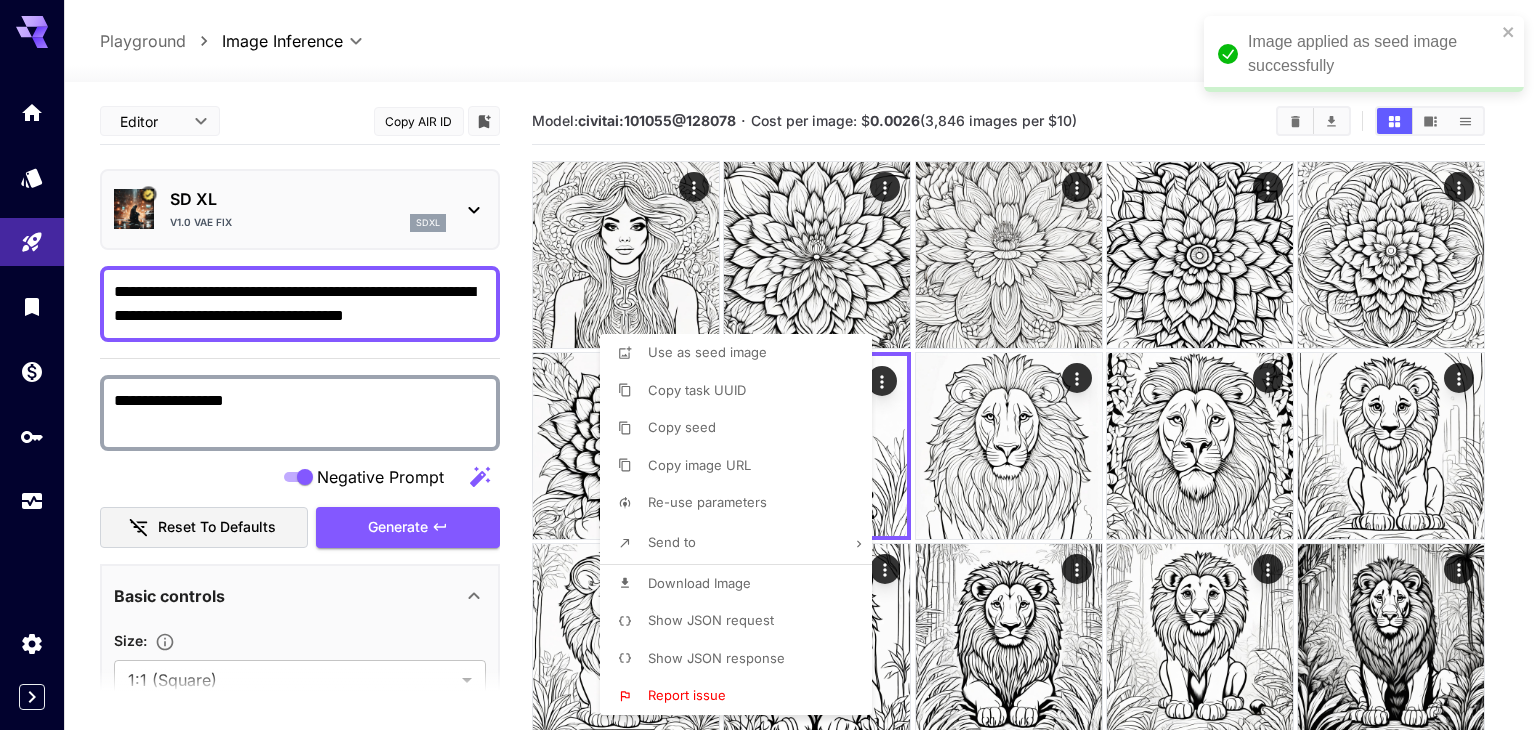 type on "**********" 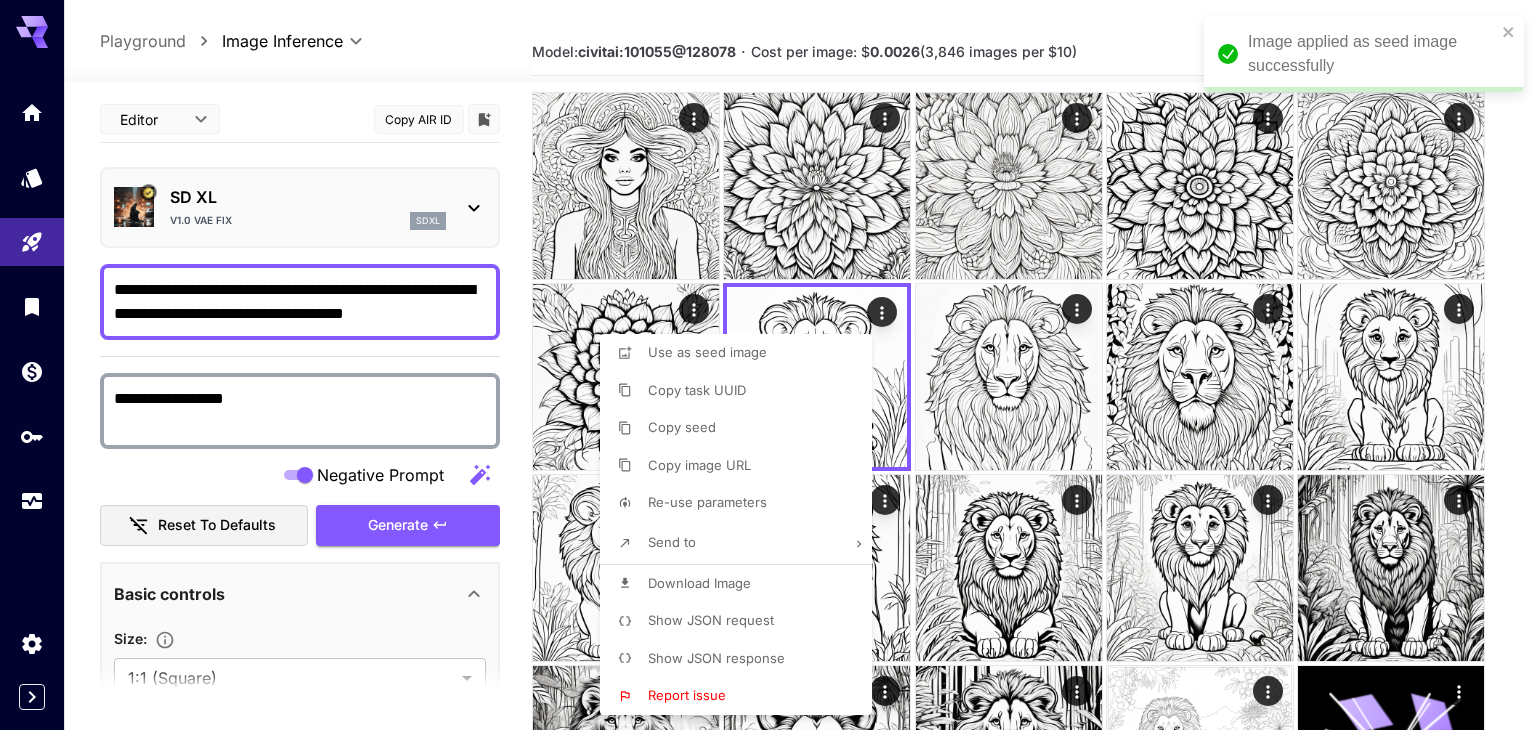 scroll, scrollTop: 80, scrollLeft: 0, axis: vertical 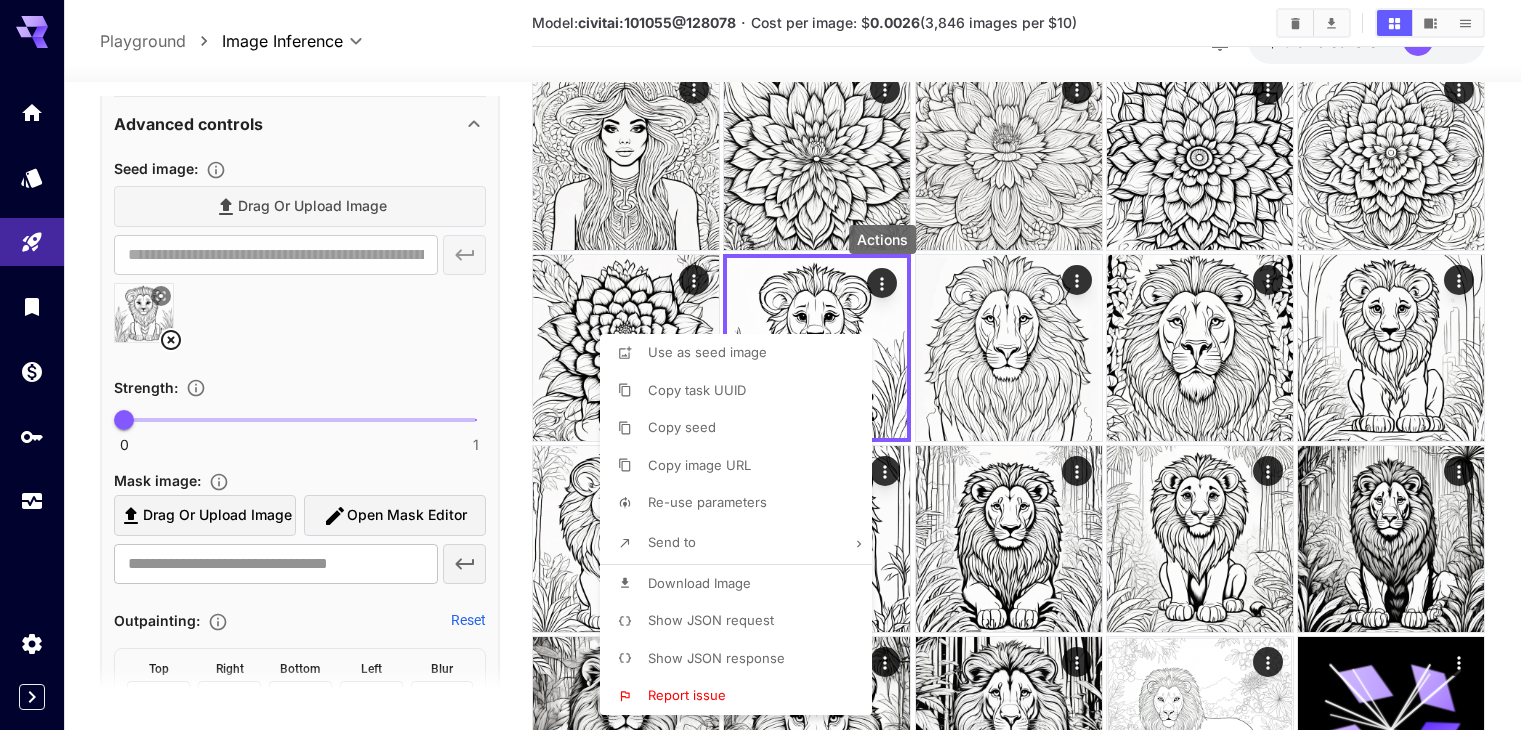click at bounding box center (768, 365) 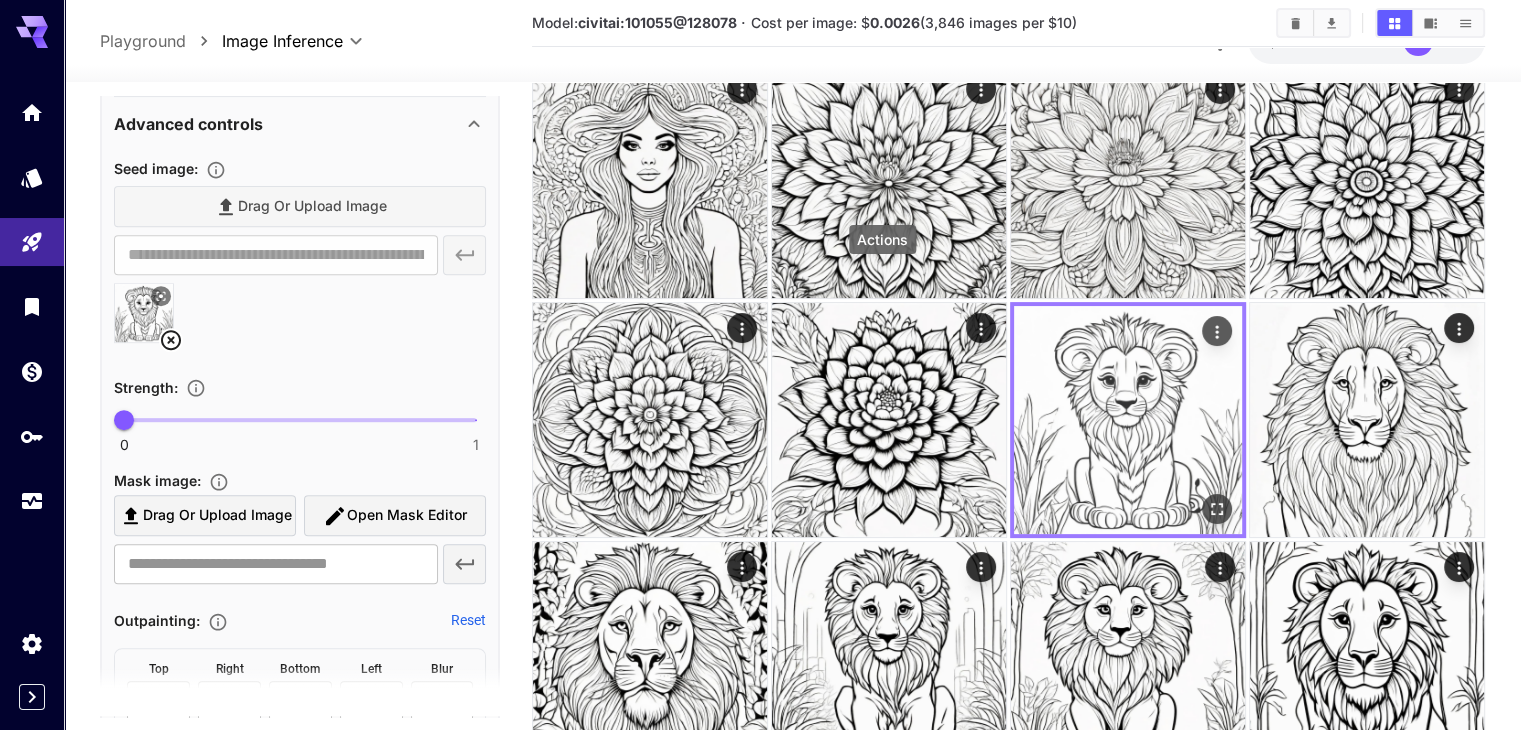 click 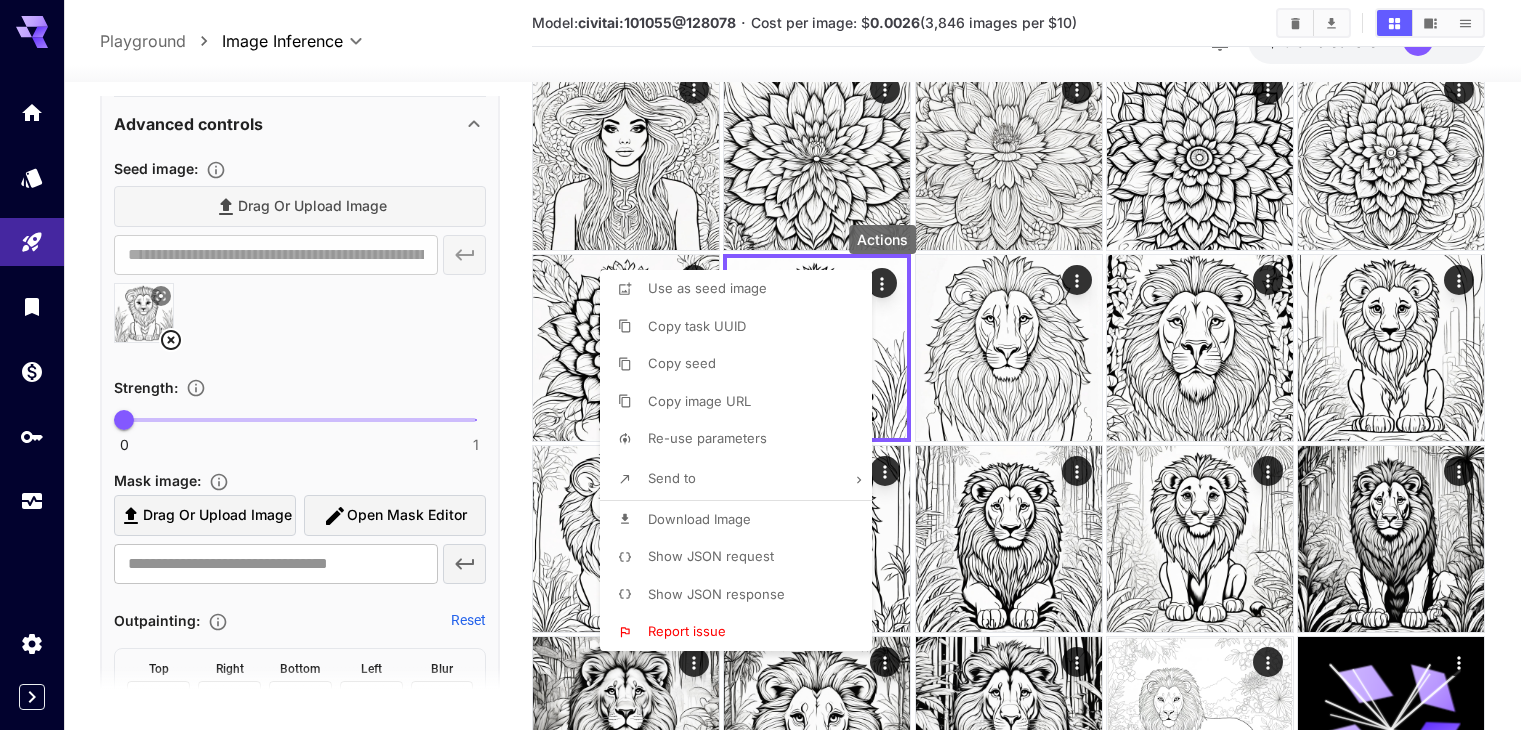 click on "Re-use parameters" at bounding box center [707, 438] 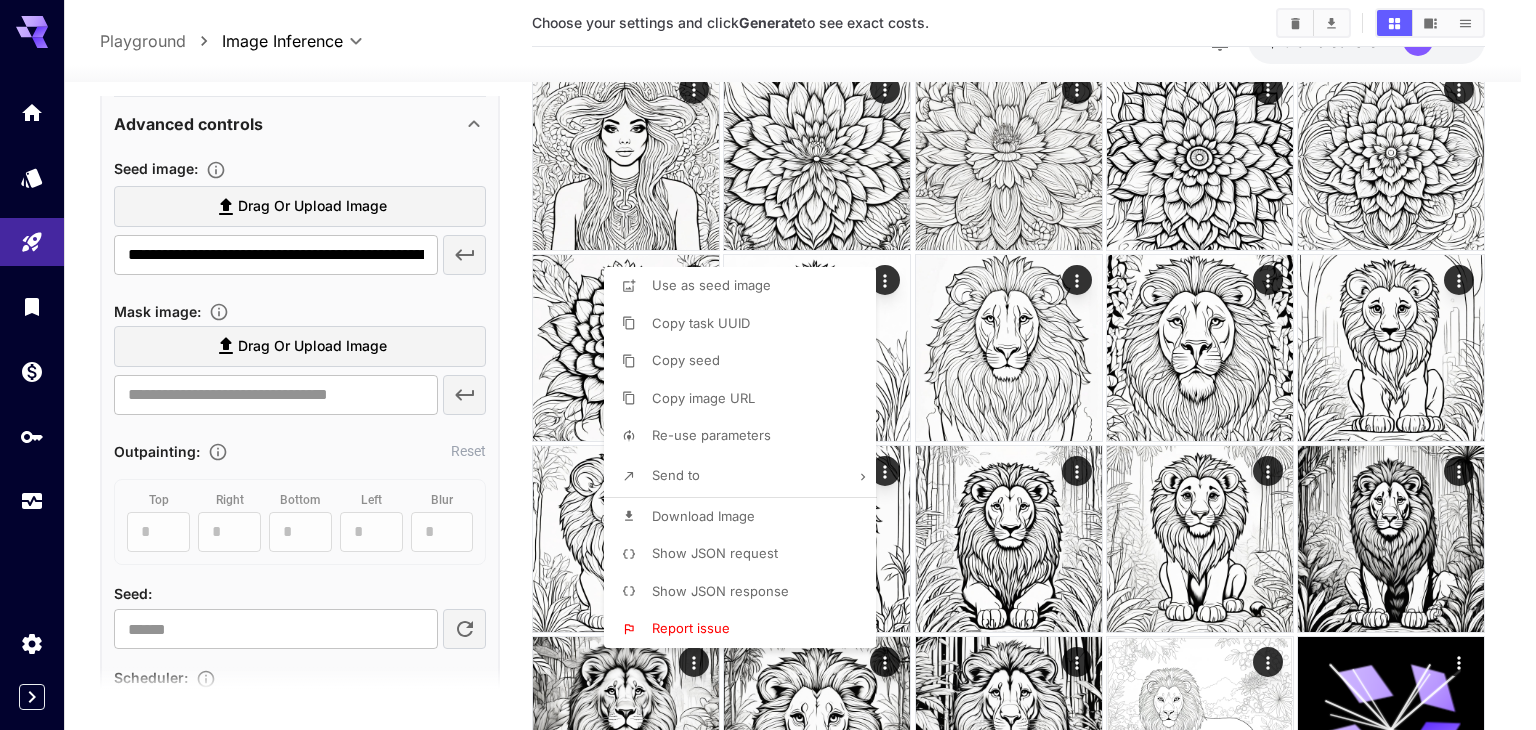 type on "**********" 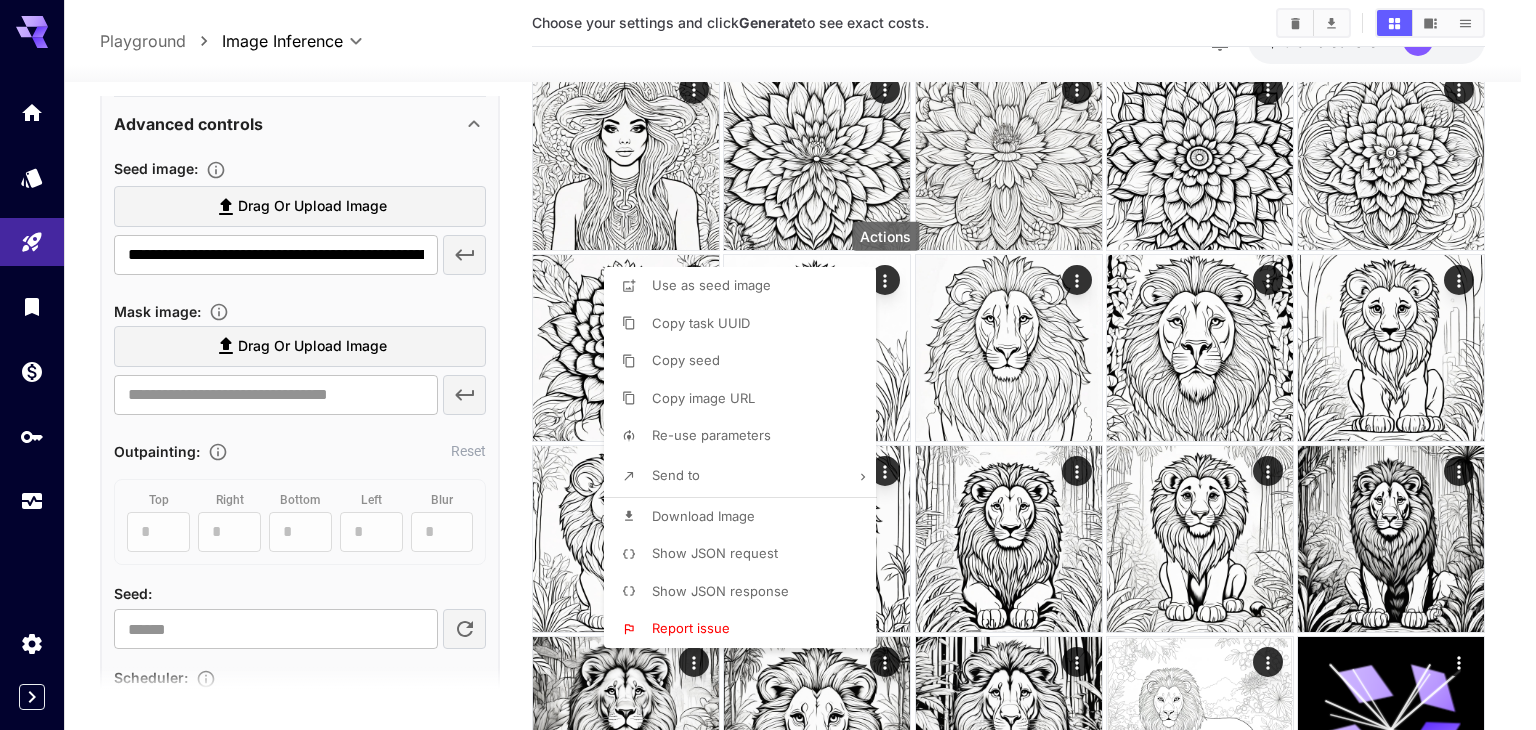 click on "Copy seed" at bounding box center (746, 361) 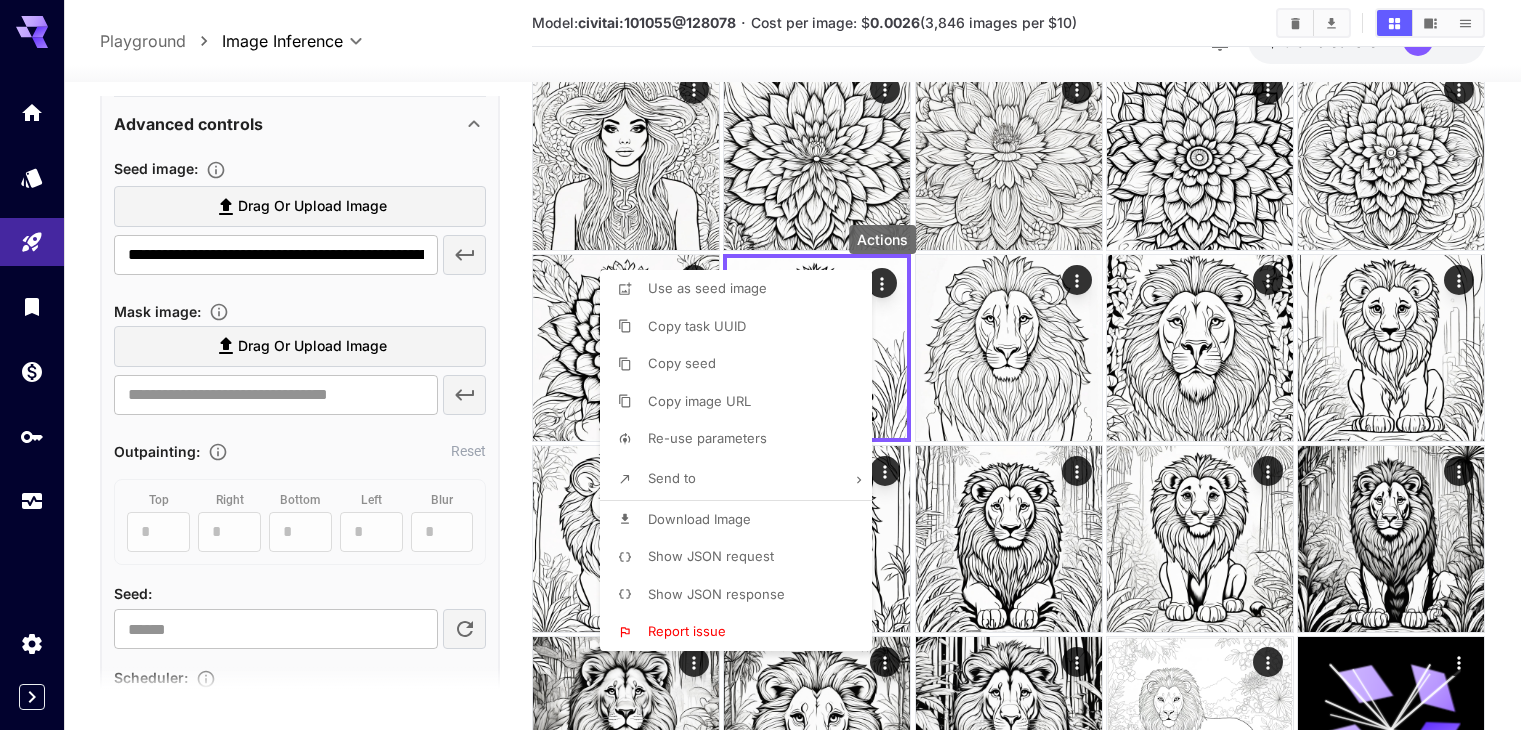click at bounding box center (768, 365) 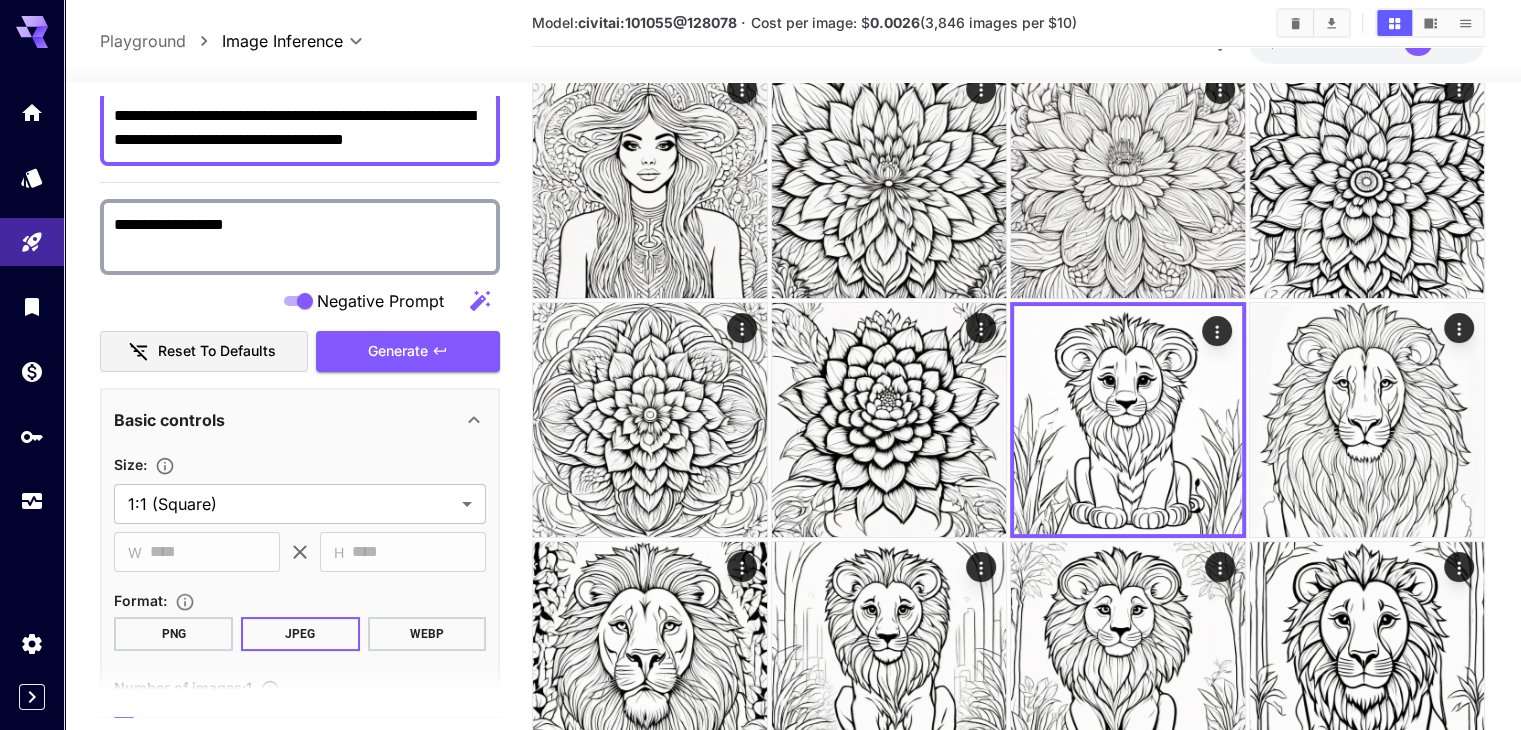 scroll, scrollTop: 0, scrollLeft: 0, axis: both 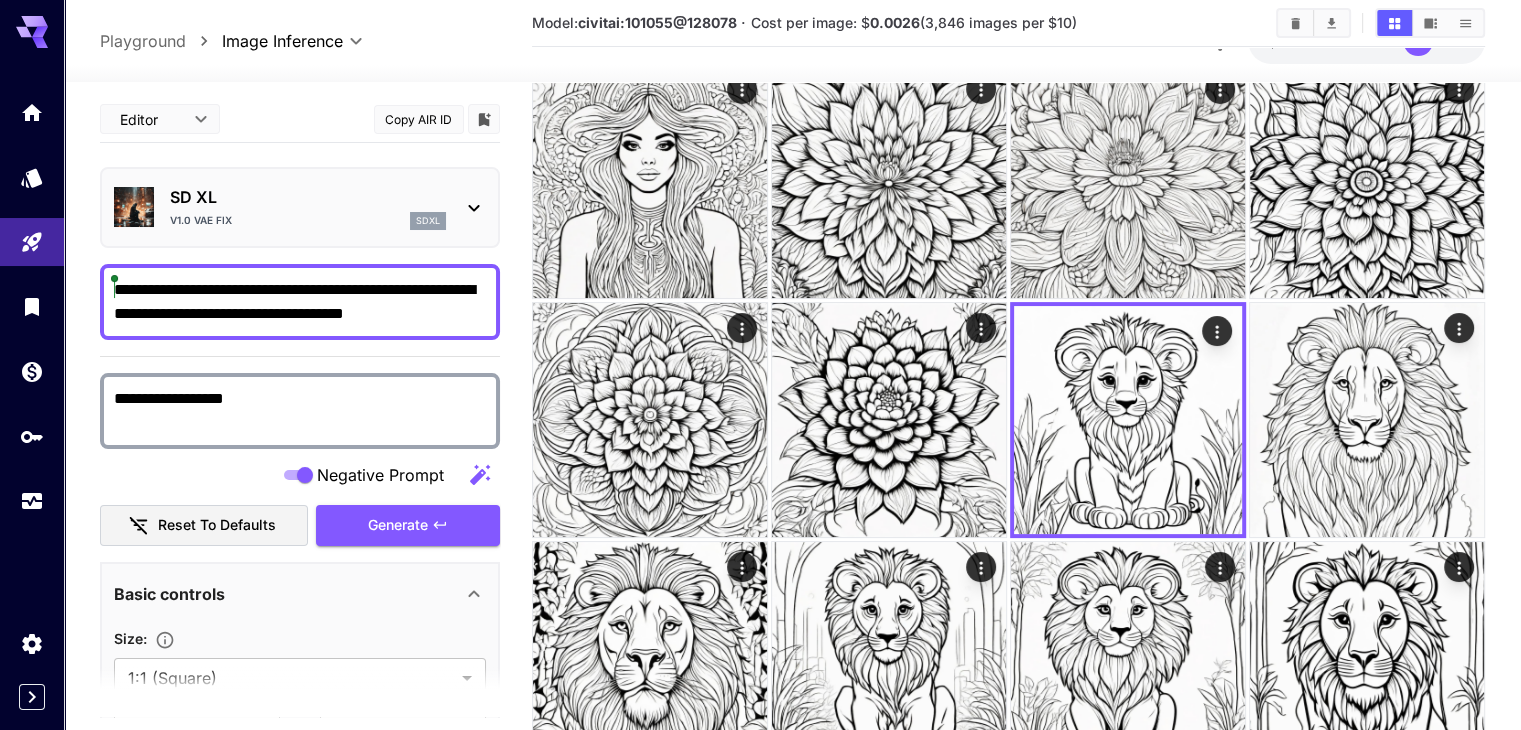 drag, startPoint x: 359, startPoint y: 316, endPoint x: 96, endPoint y: 285, distance: 264.8207 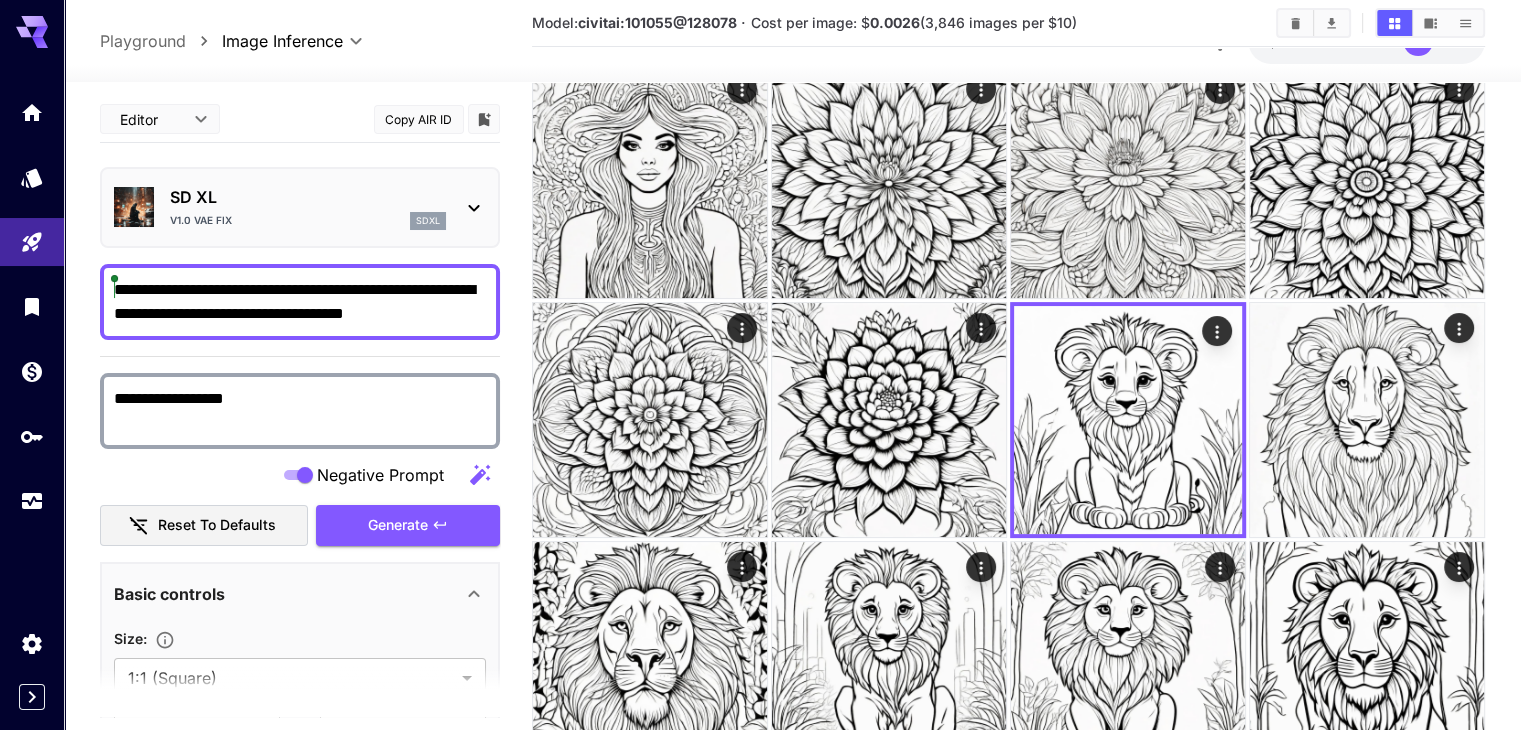 paste 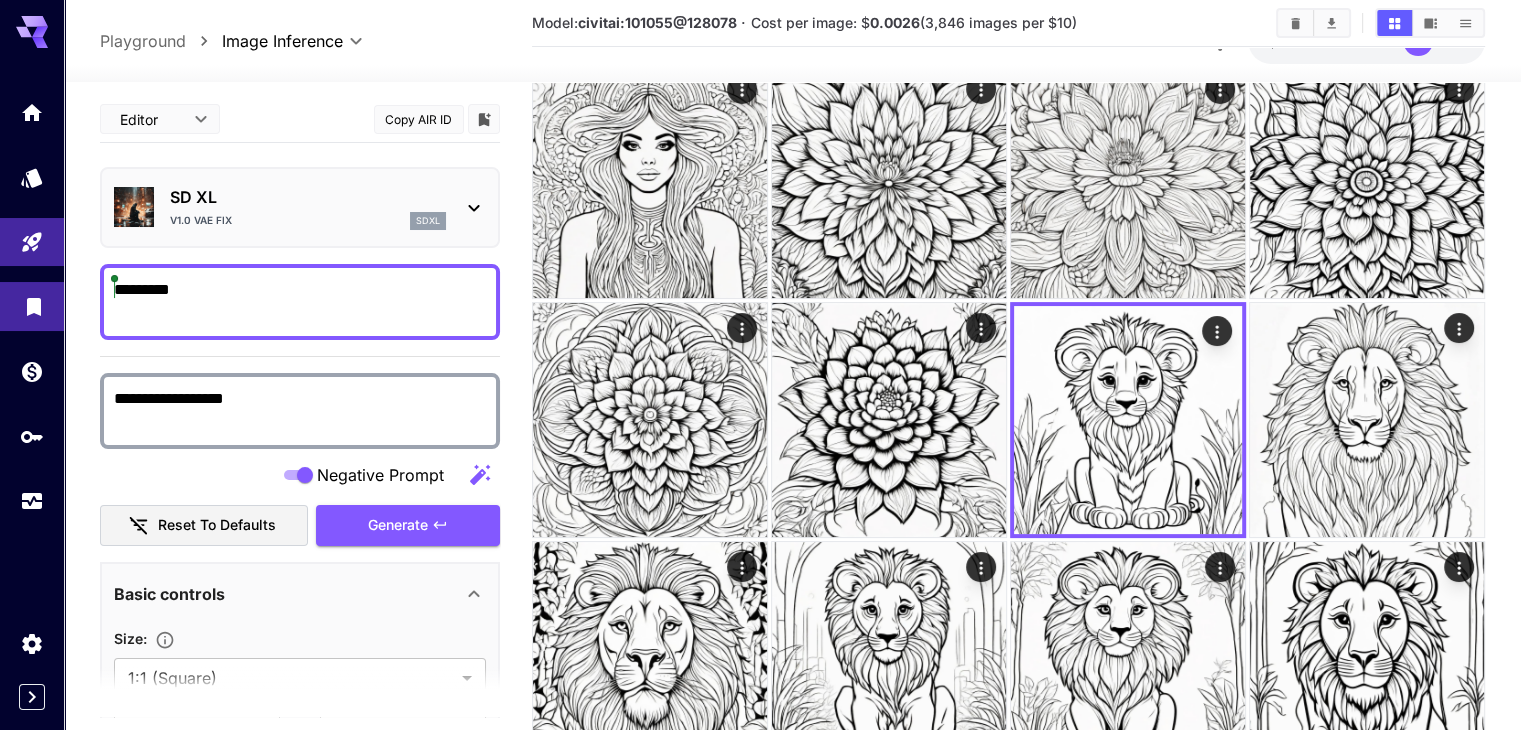 drag, startPoint x: 207, startPoint y: 291, endPoint x: 62, endPoint y: 302, distance: 145.41664 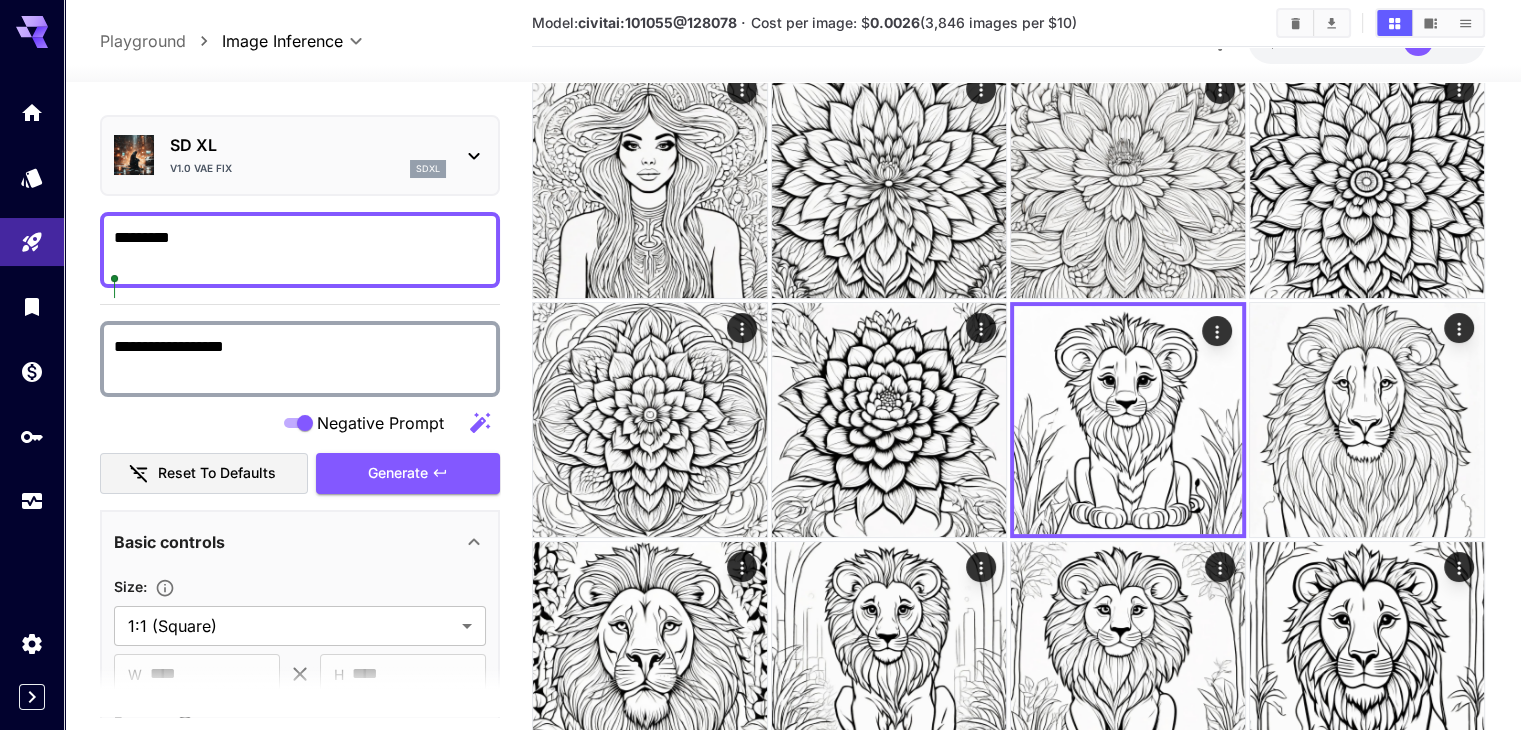 scroll, scrollTop: 100, scrollLeft: 0, axis: vertical 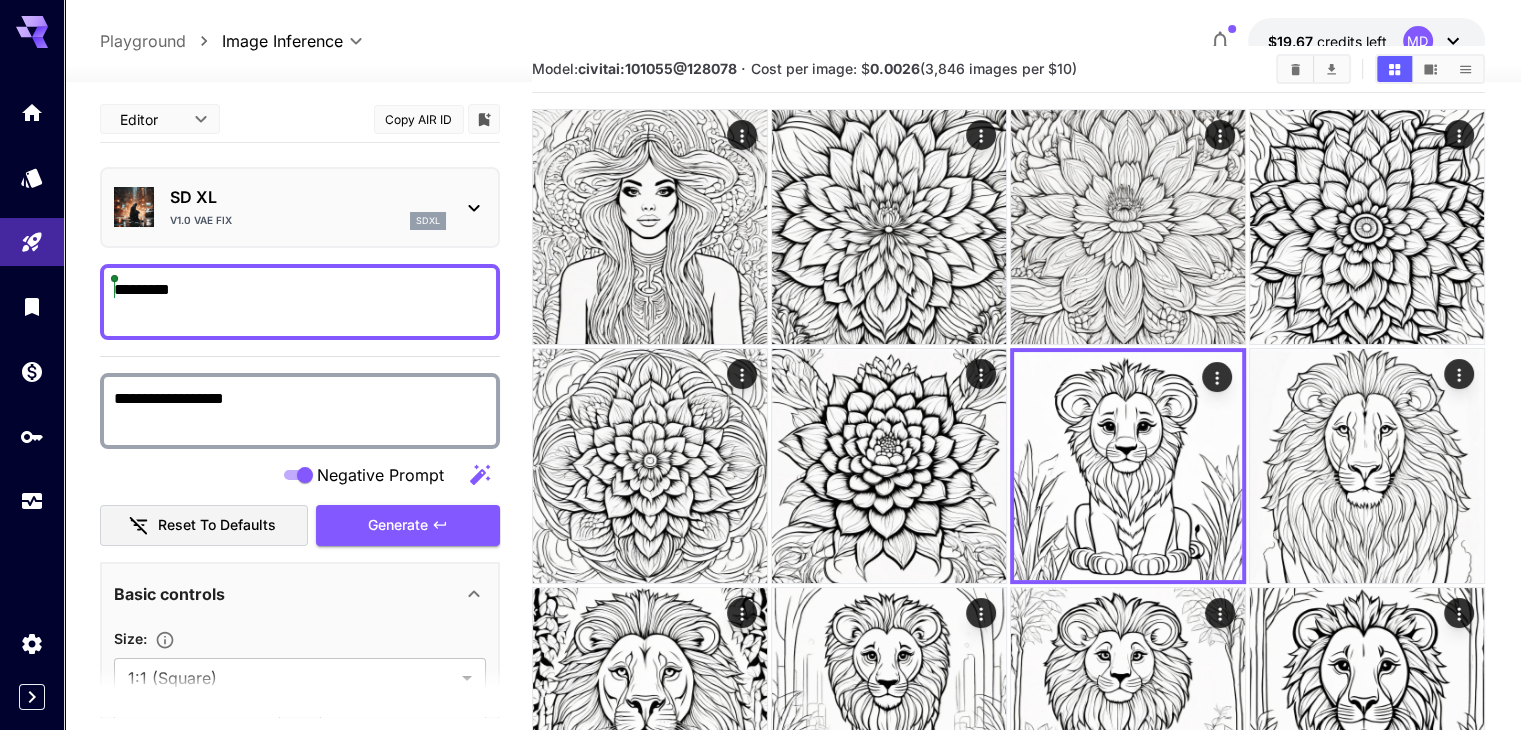 type on "*********" 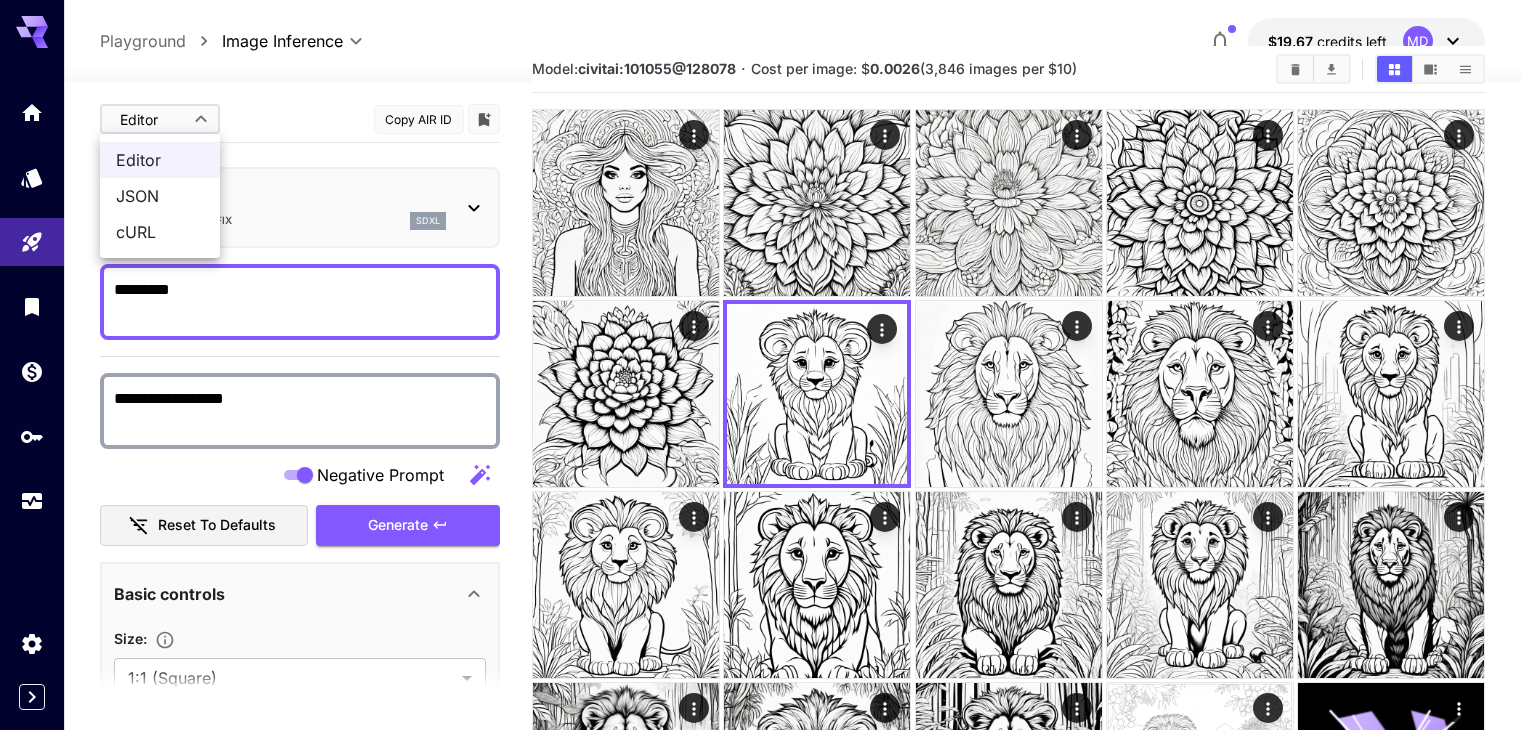 click on "**********" at bounding box center [768, 439] 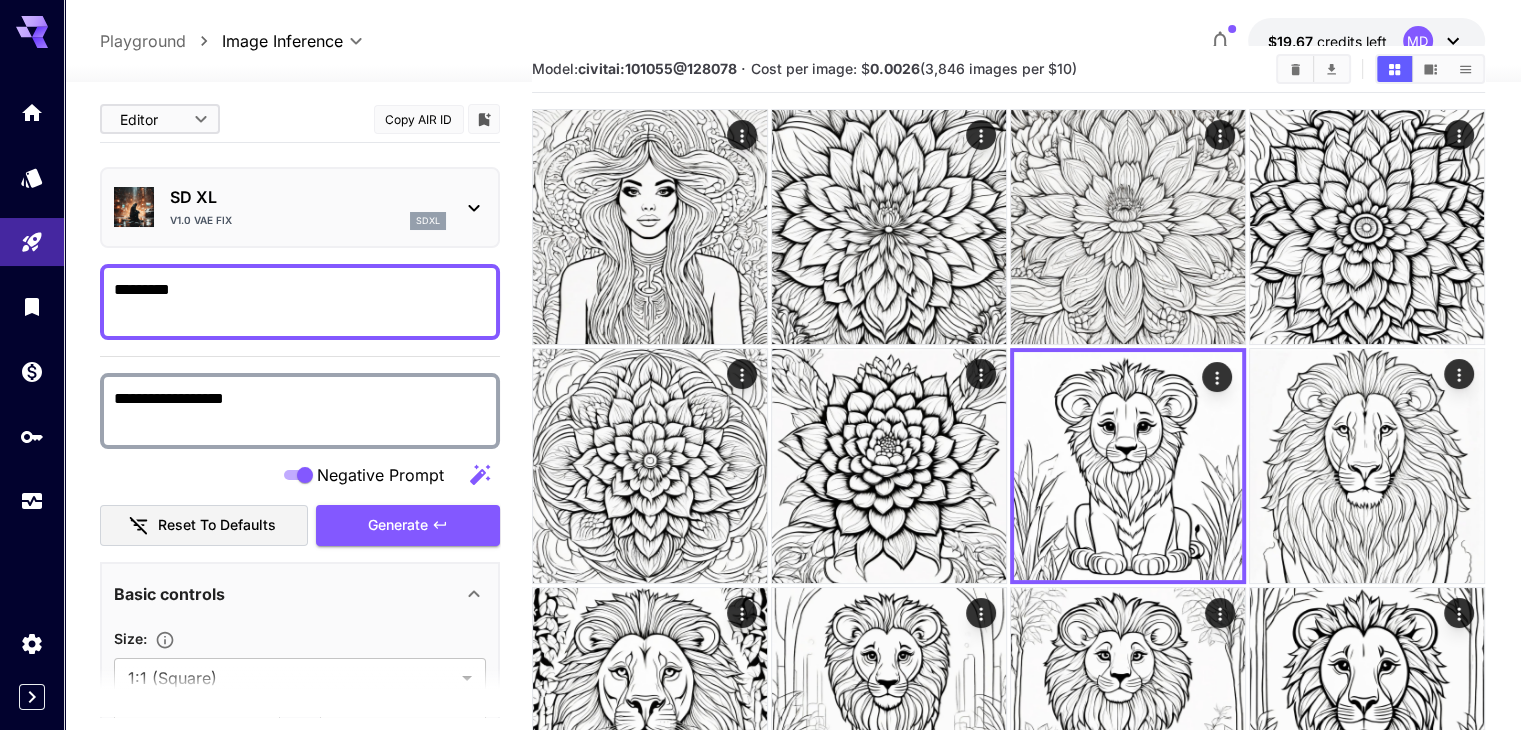 click 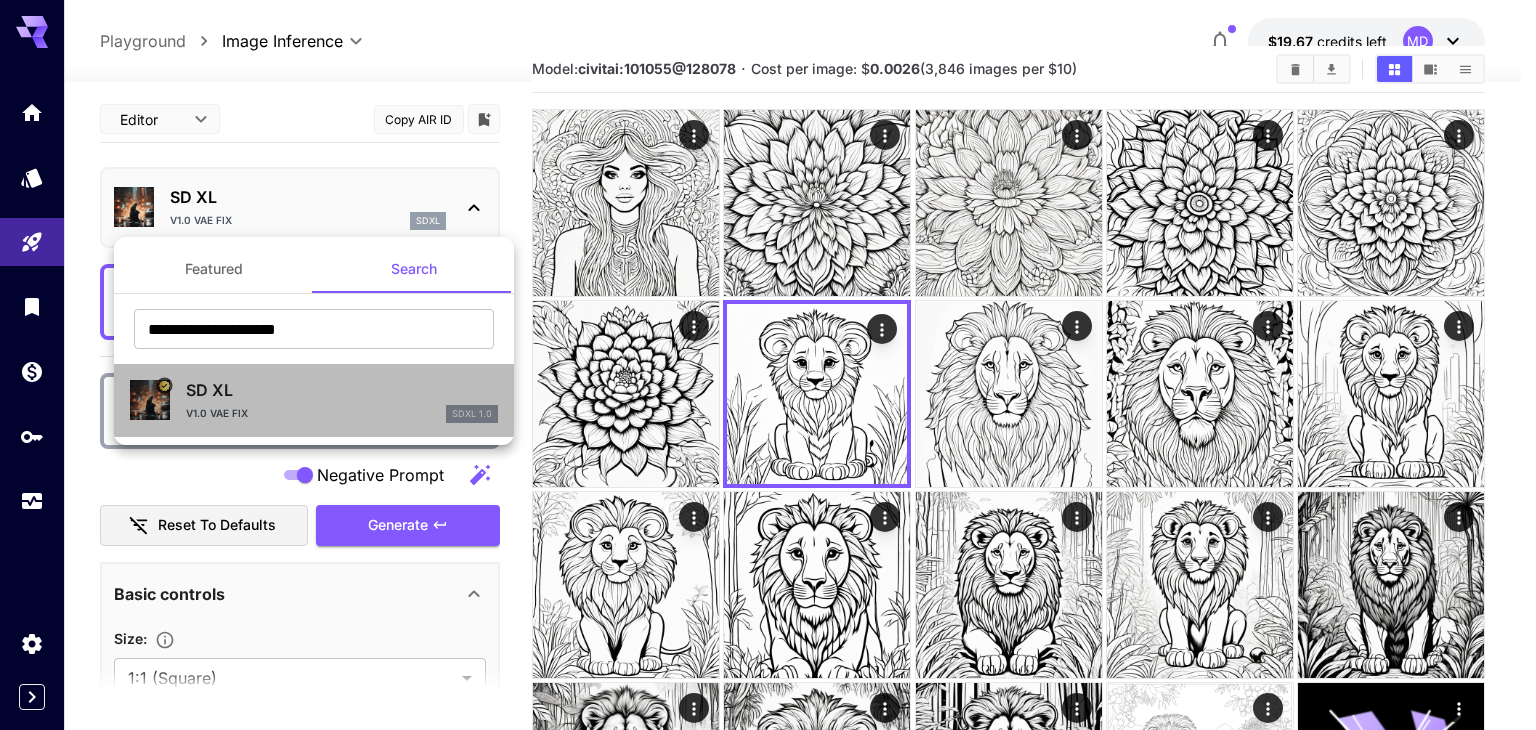 click on "SDXL 1.0" at bounding box center [472, 414] 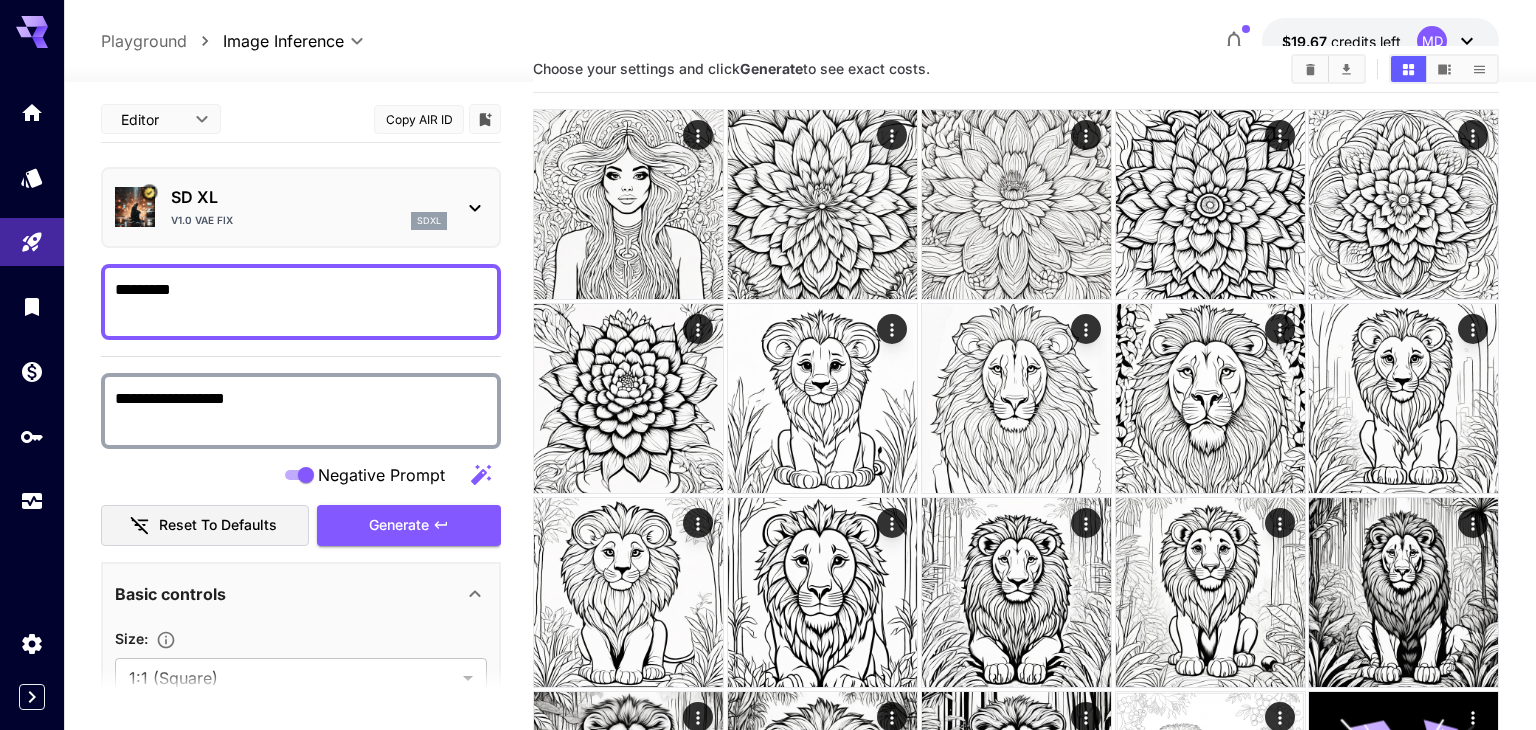 click on "**********" at bounding box center [768, 445] 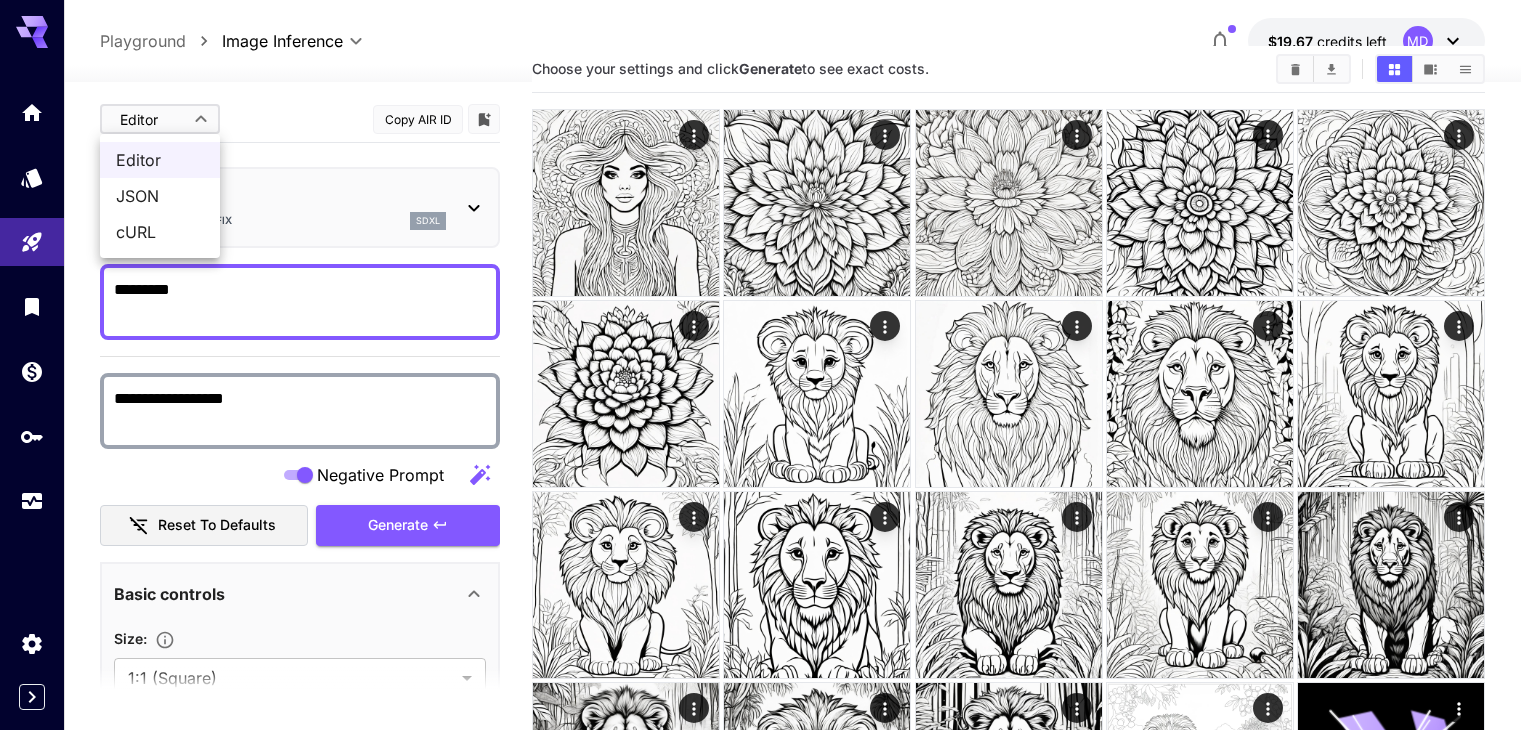 click at bounding box center (768, 365) 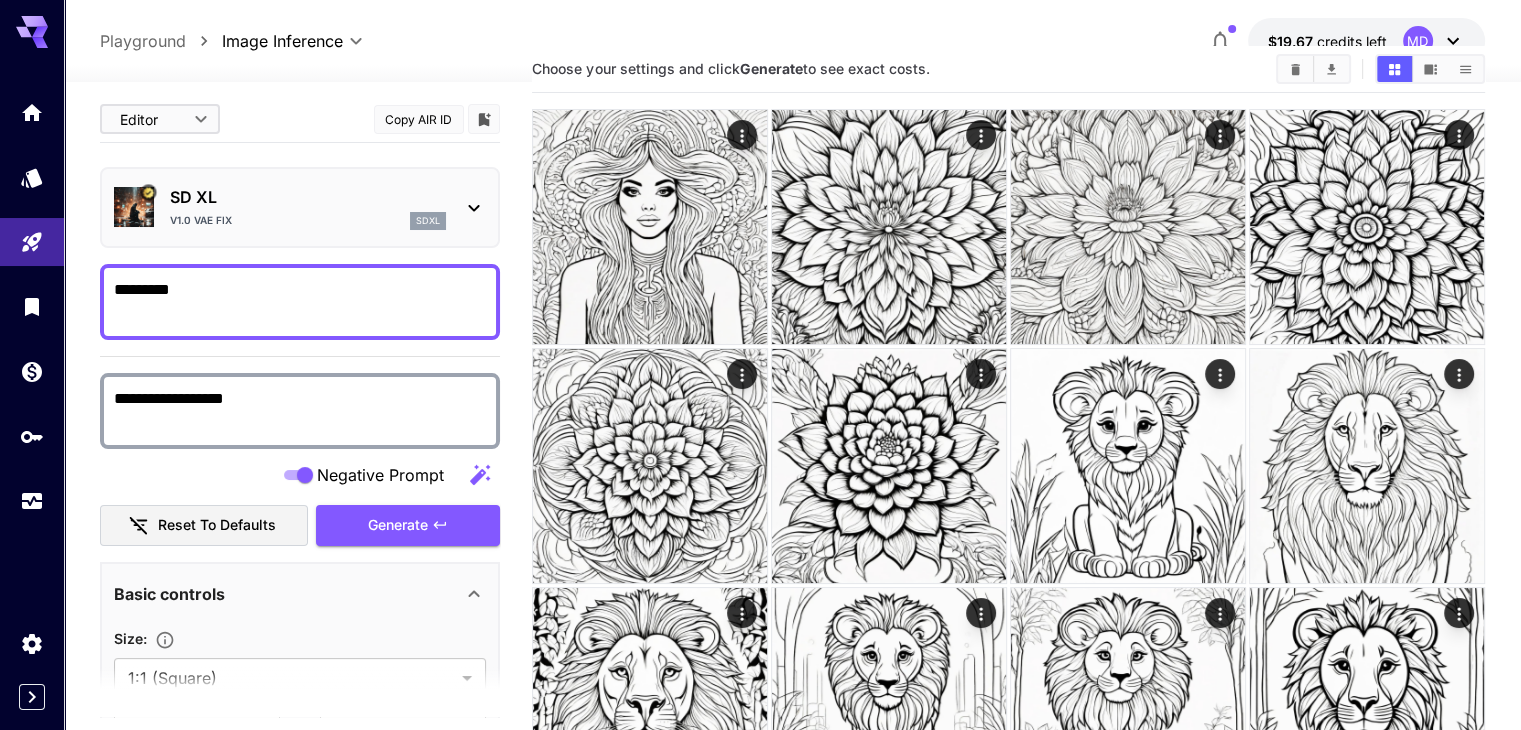click 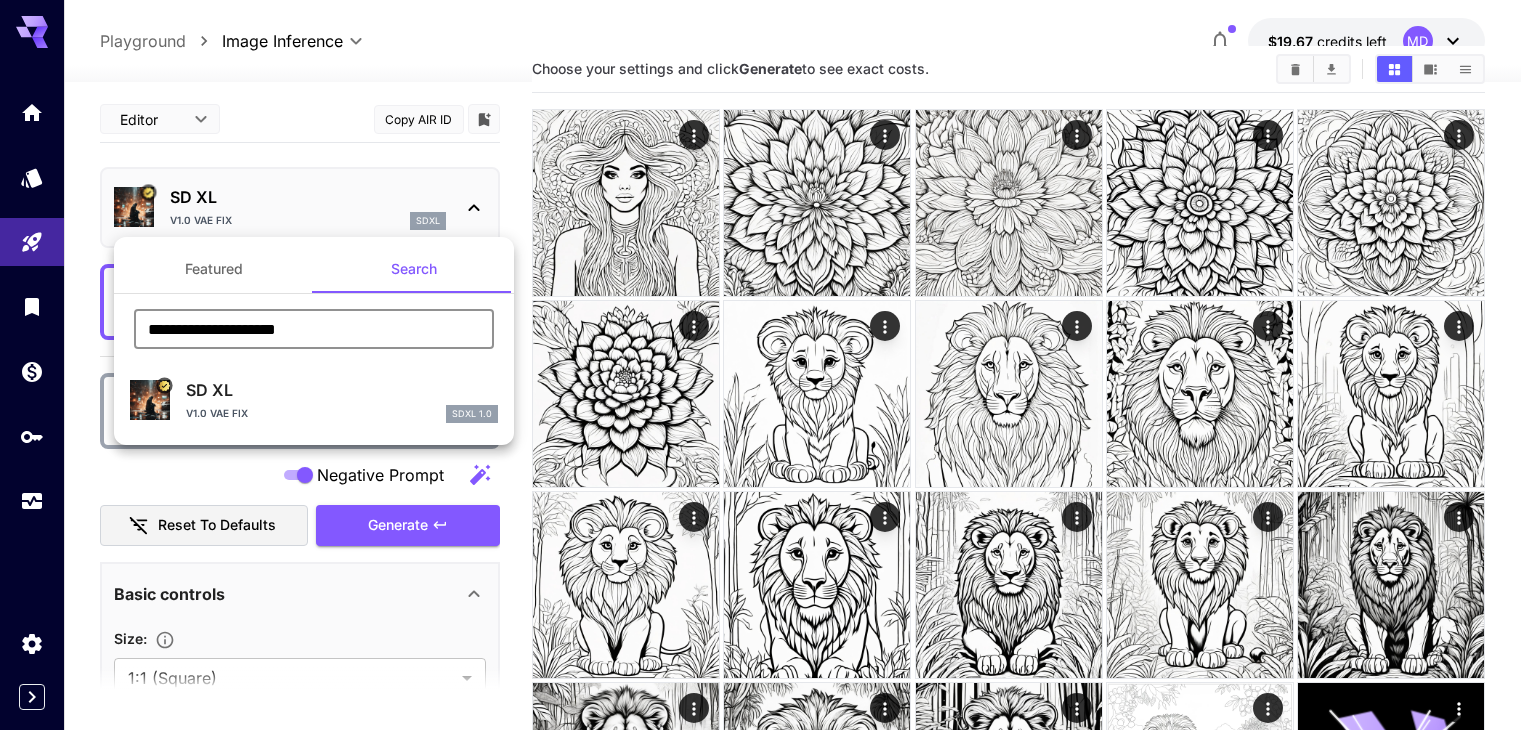drag, startPoint x: 358, startPoint y: 333, endPoint x: 107, endPoint y: 333, distance: 251 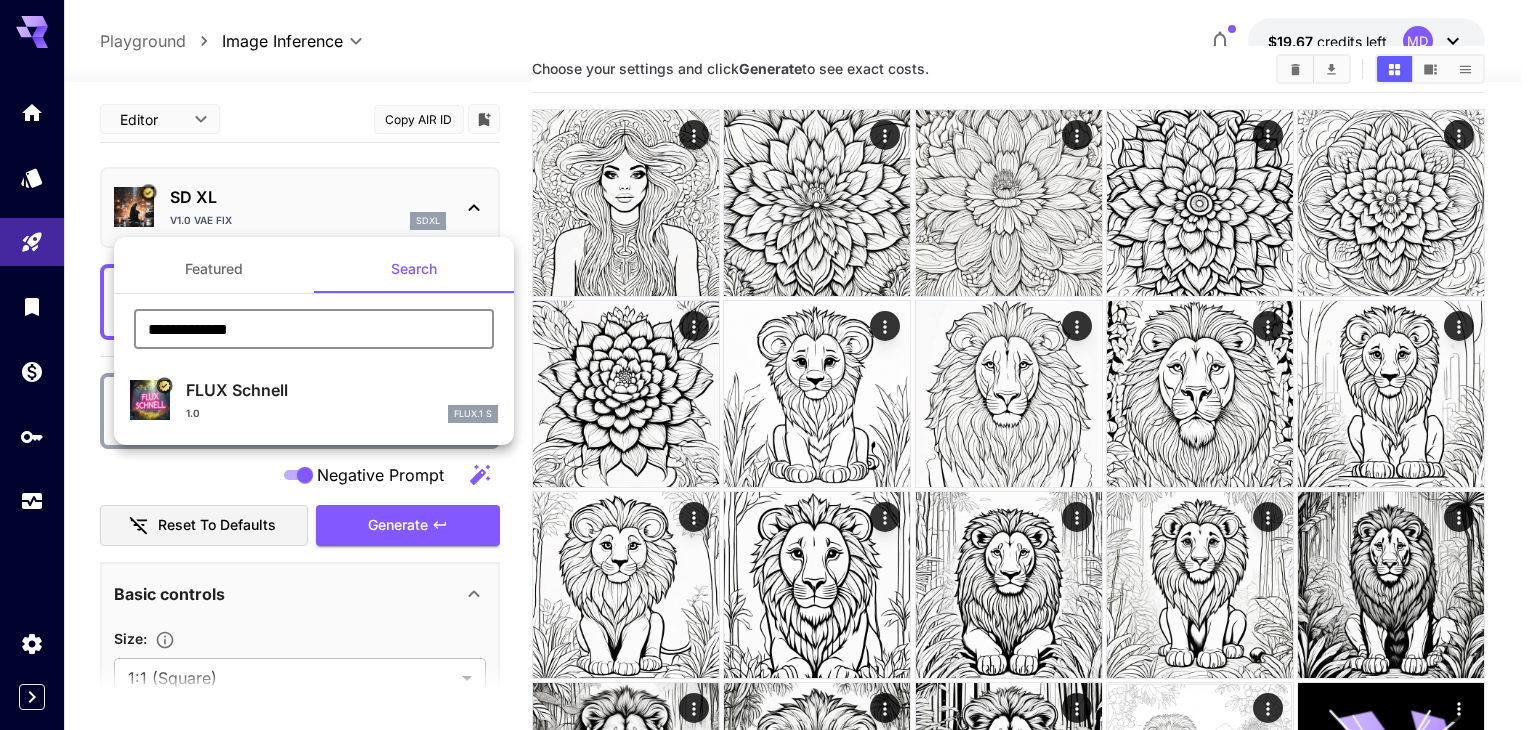 type on "**********" 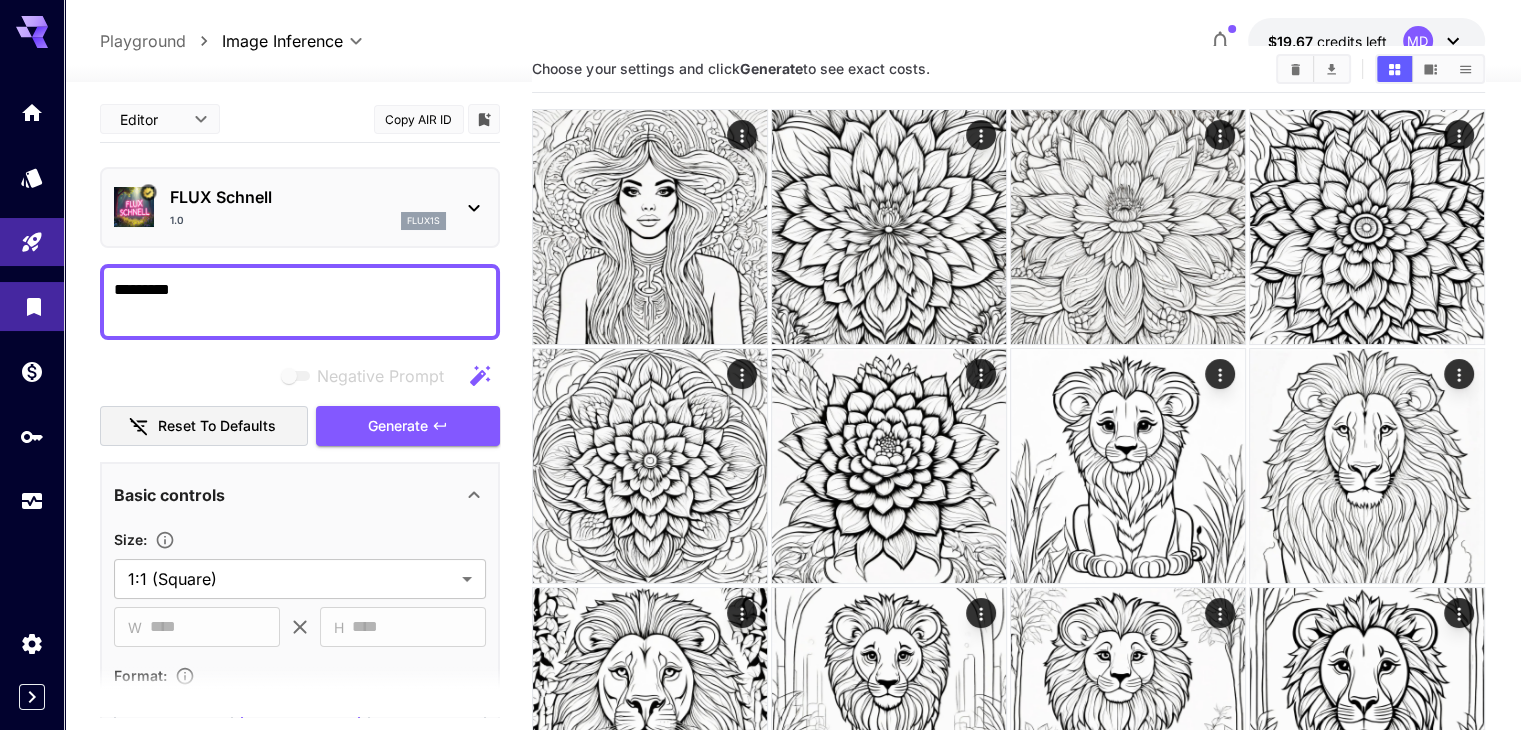drag, startPoint x: 219, startPoint y: 295, endPoint x: 0, endPoint y: 294, distance: 219.00229 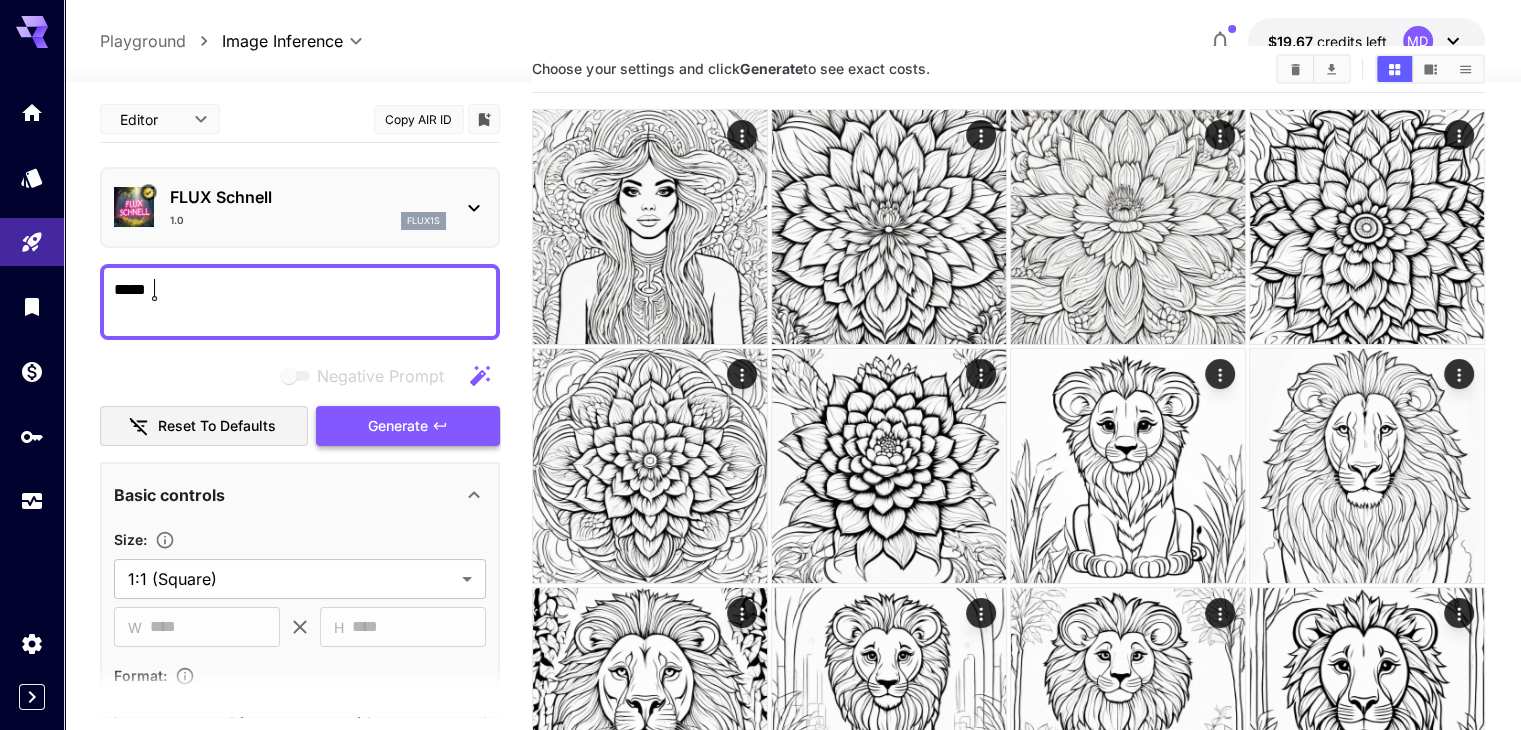 type on "*****" 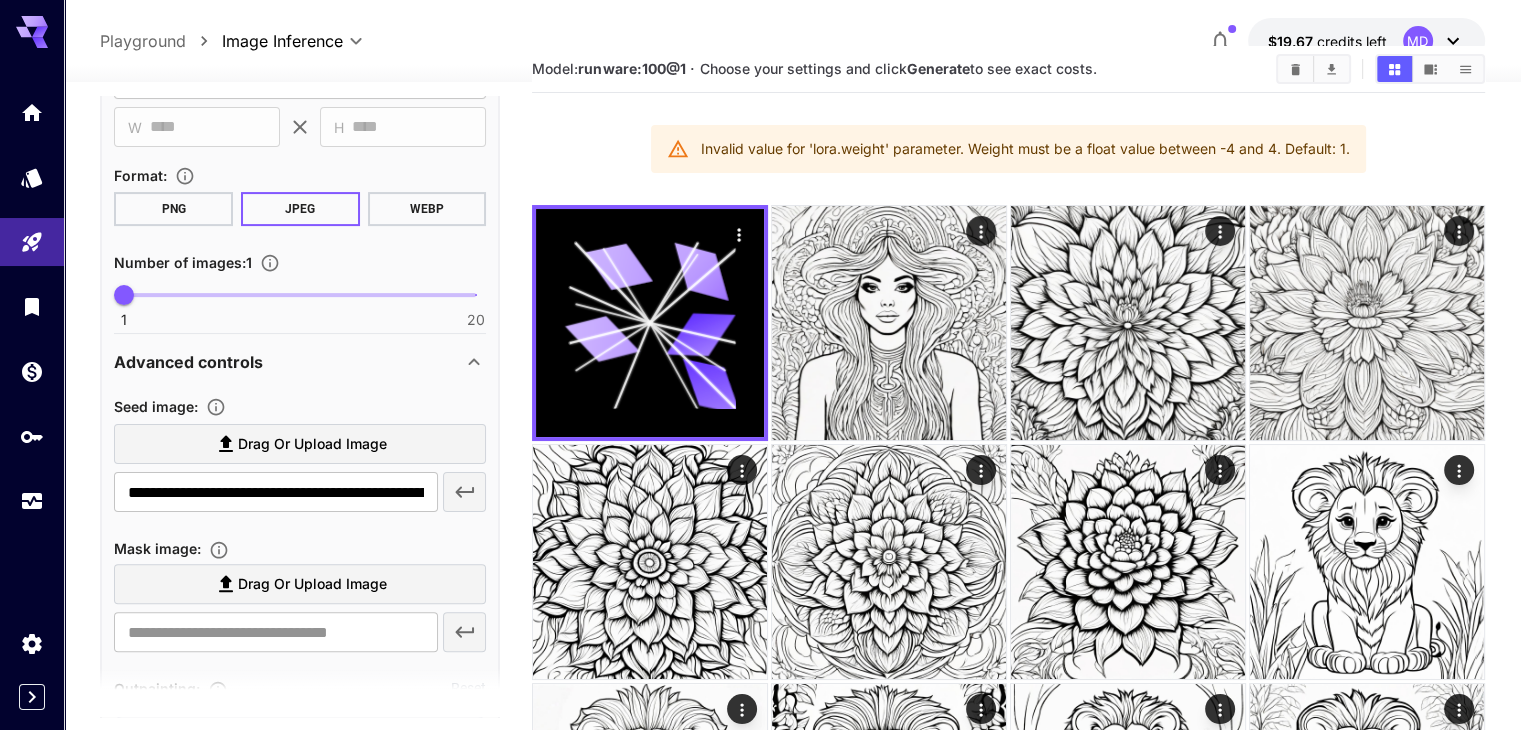 scroll, scrollTop: 600, scrollLeft: 0, axis: vertical 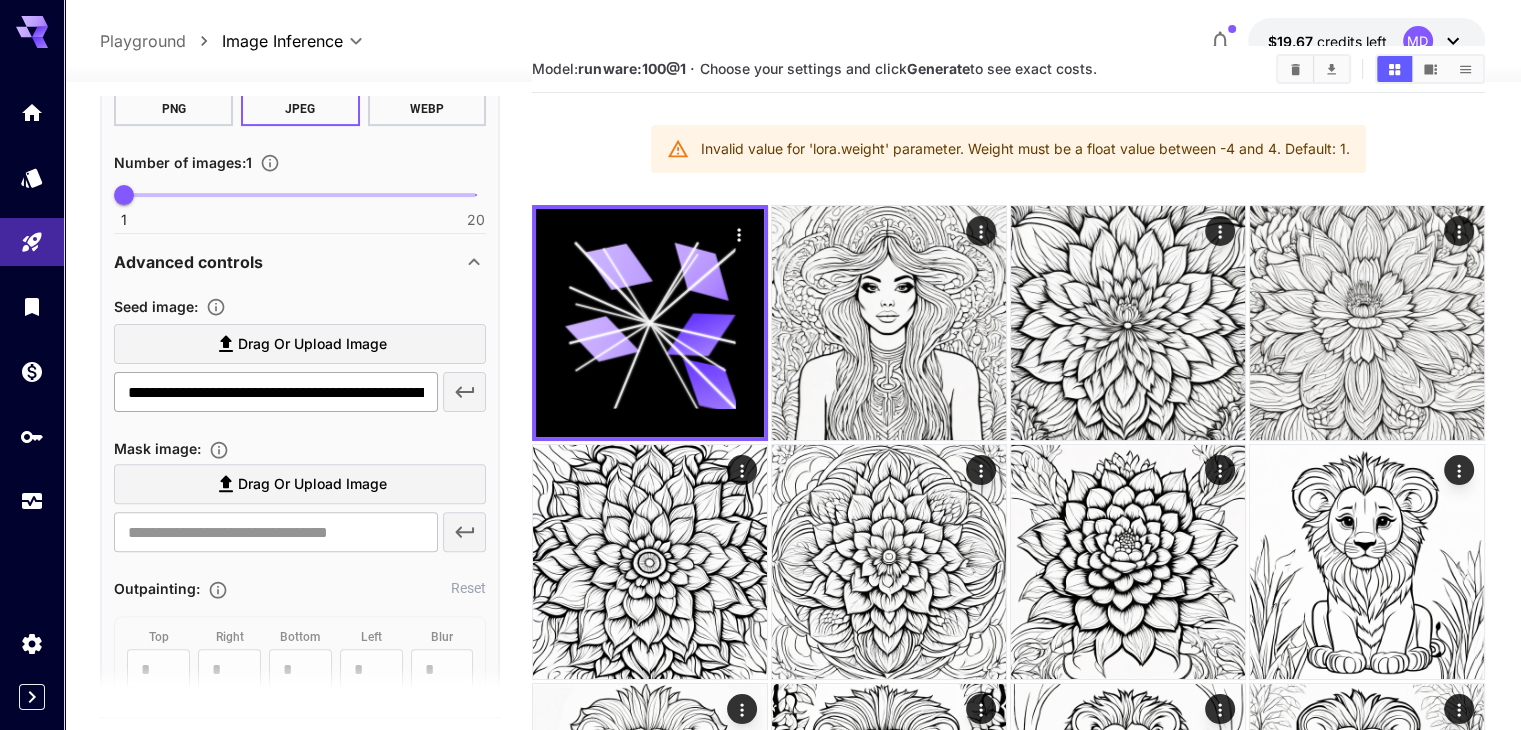 click on "**********" at bounding box center (275, 392) 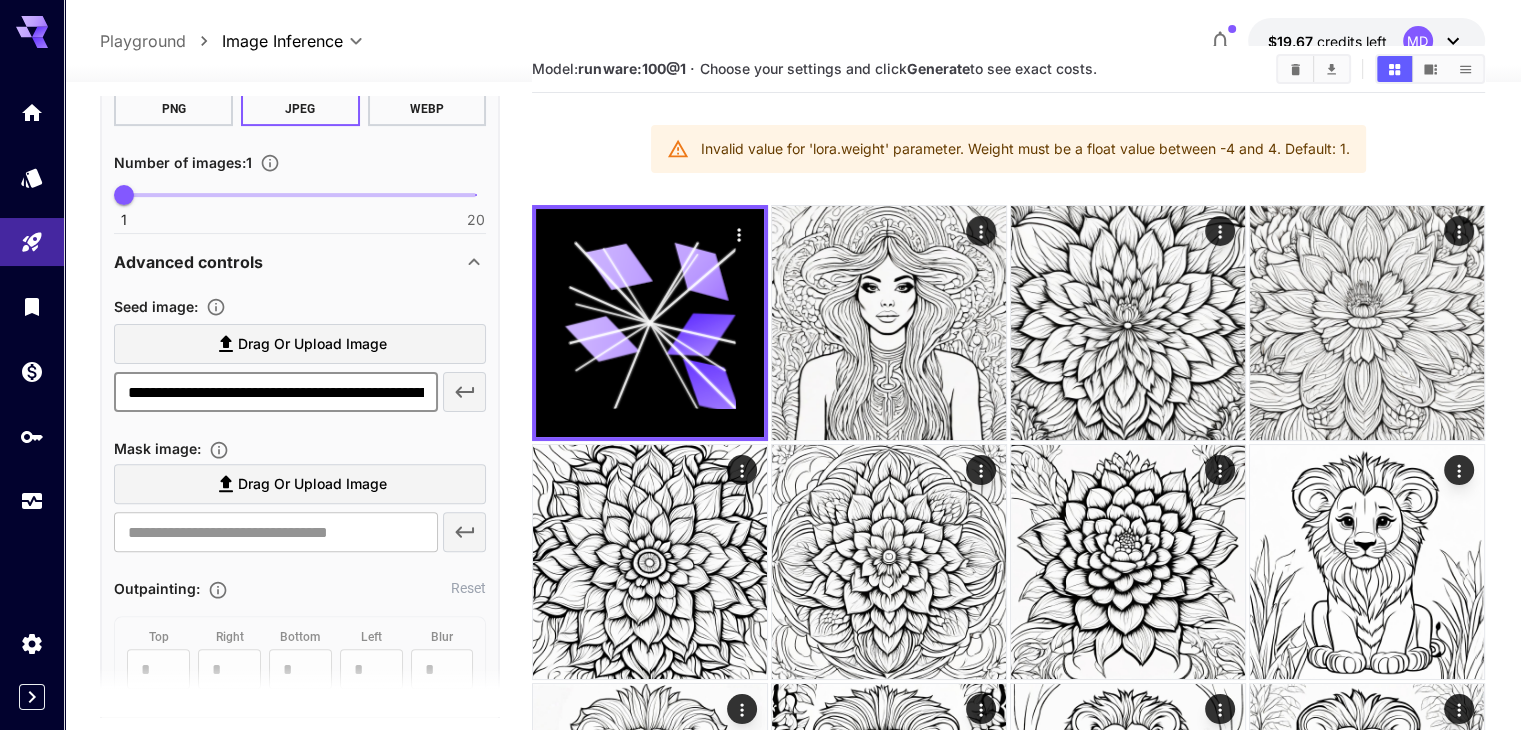 click on "**********" at bounding box center [275, 392] 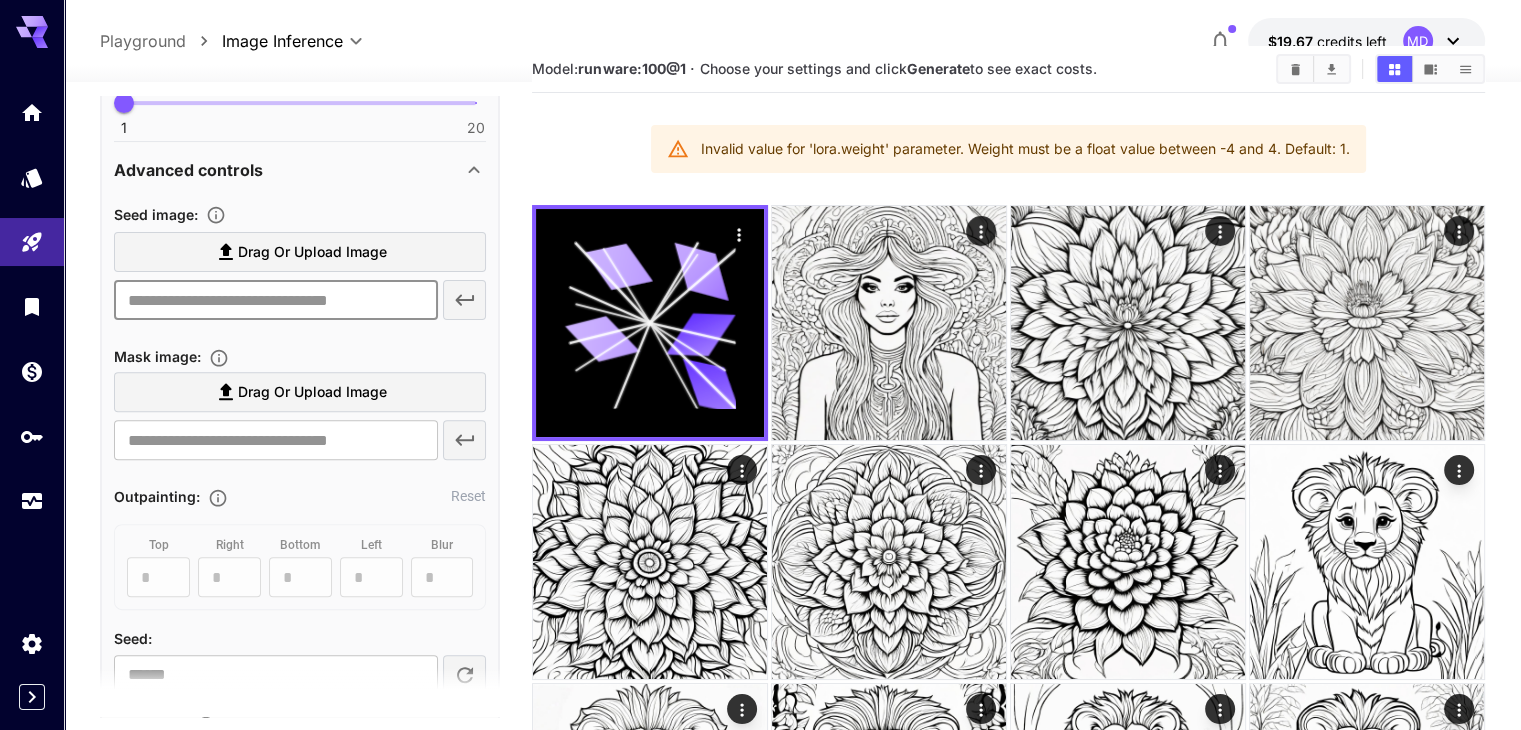 scroll, scrollTop: 900, scrollLeft: 0, axis: vertical 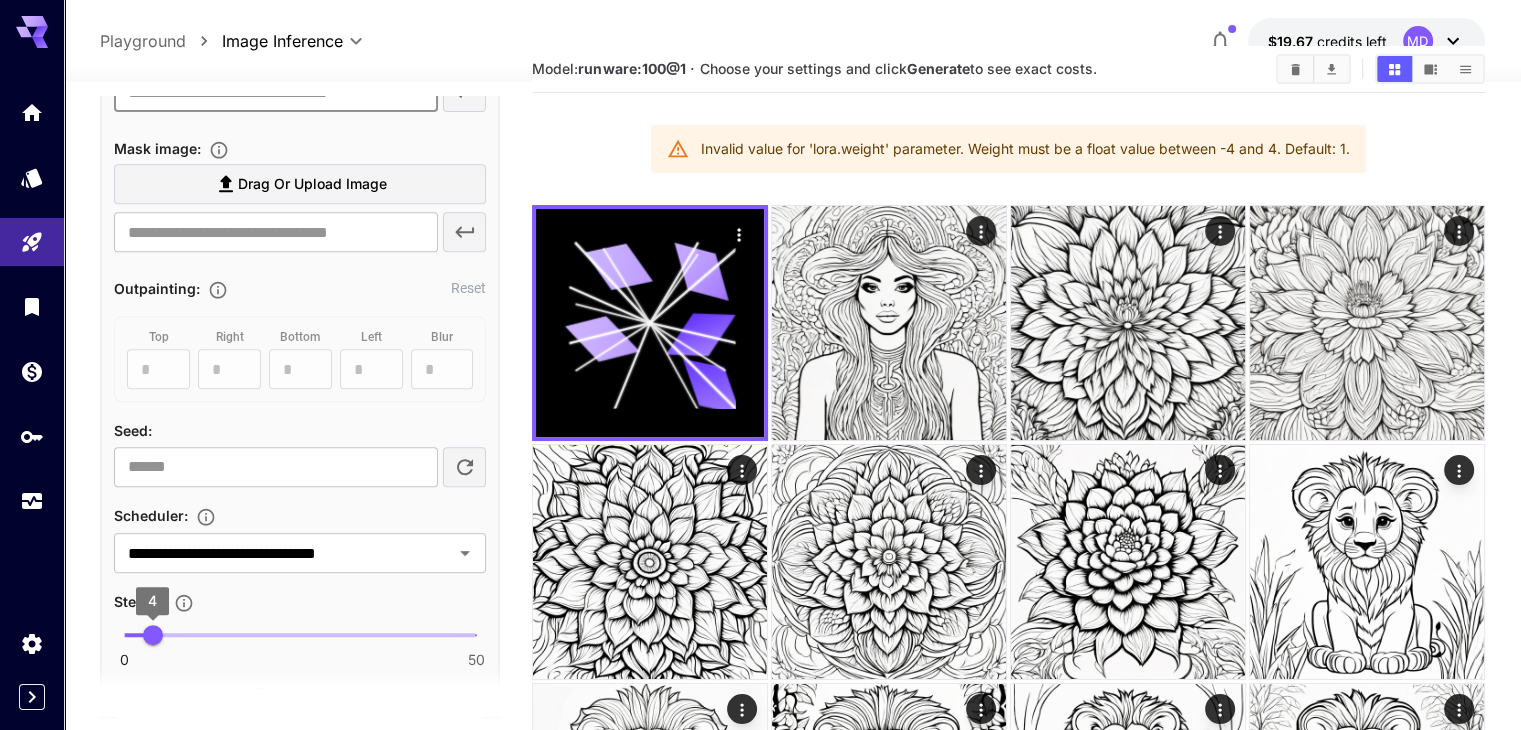 type 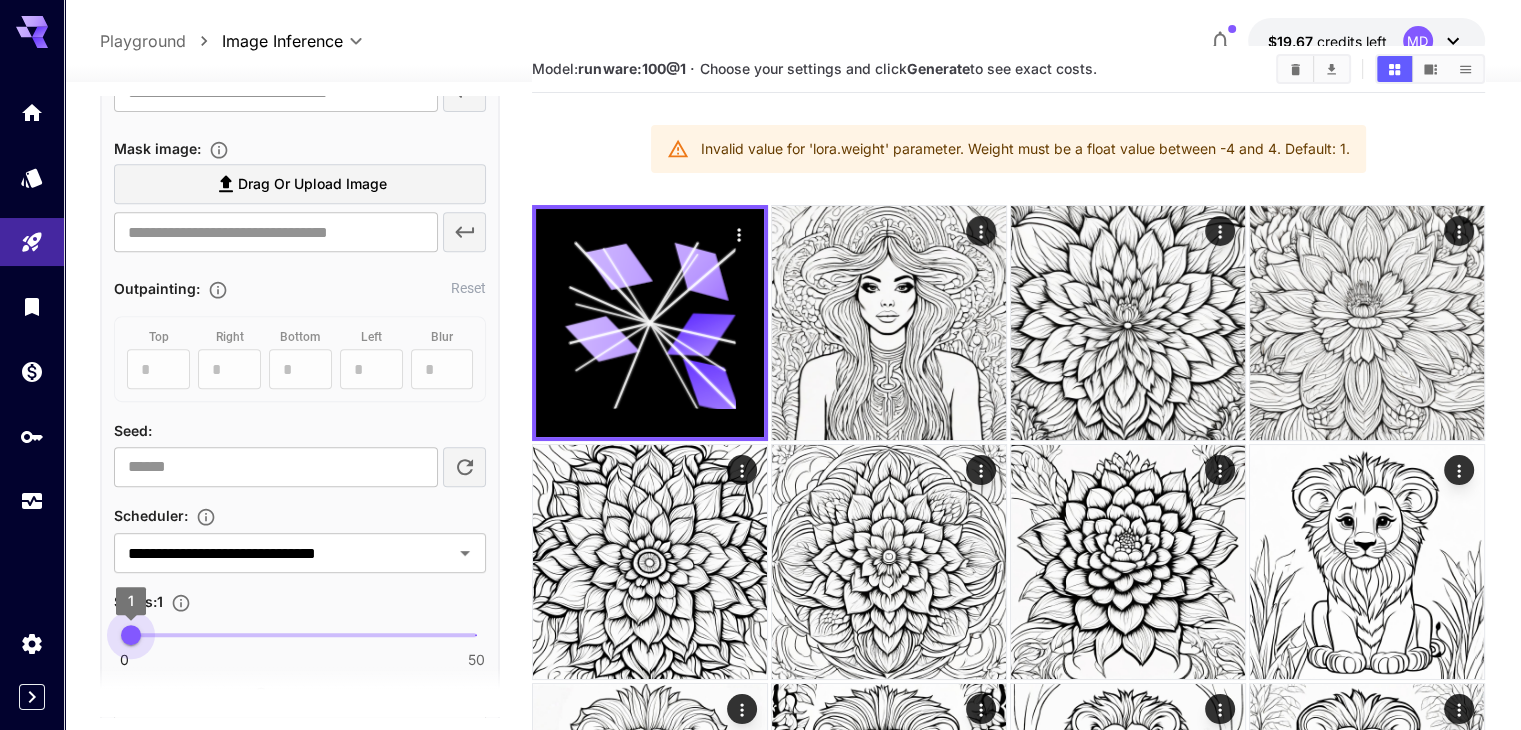 type on "*" 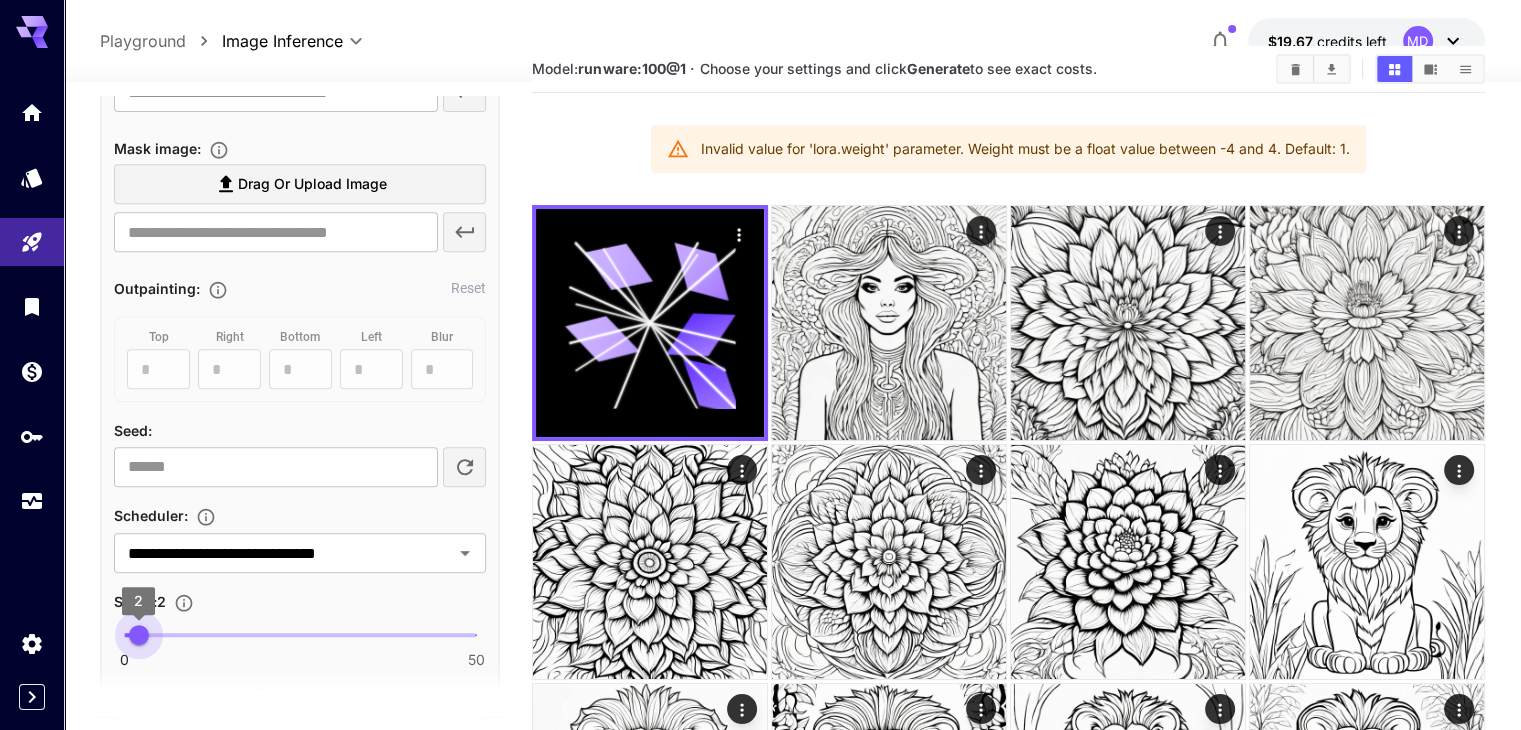 drag, startPoint x: 152, startPoint y: 632, endPoint x: 140, endPoint y: 637, distance: 13 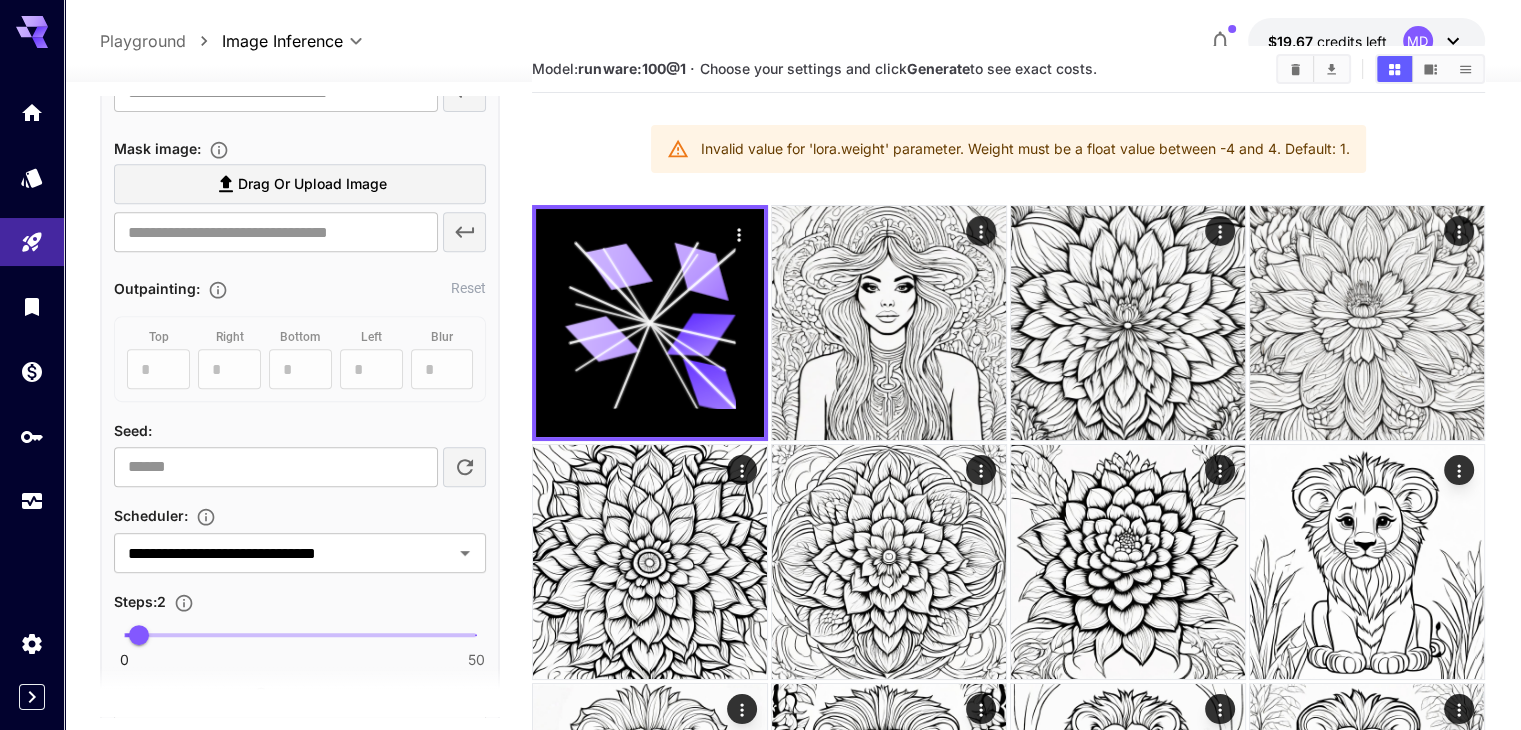 click at bounding box center [300, 692] 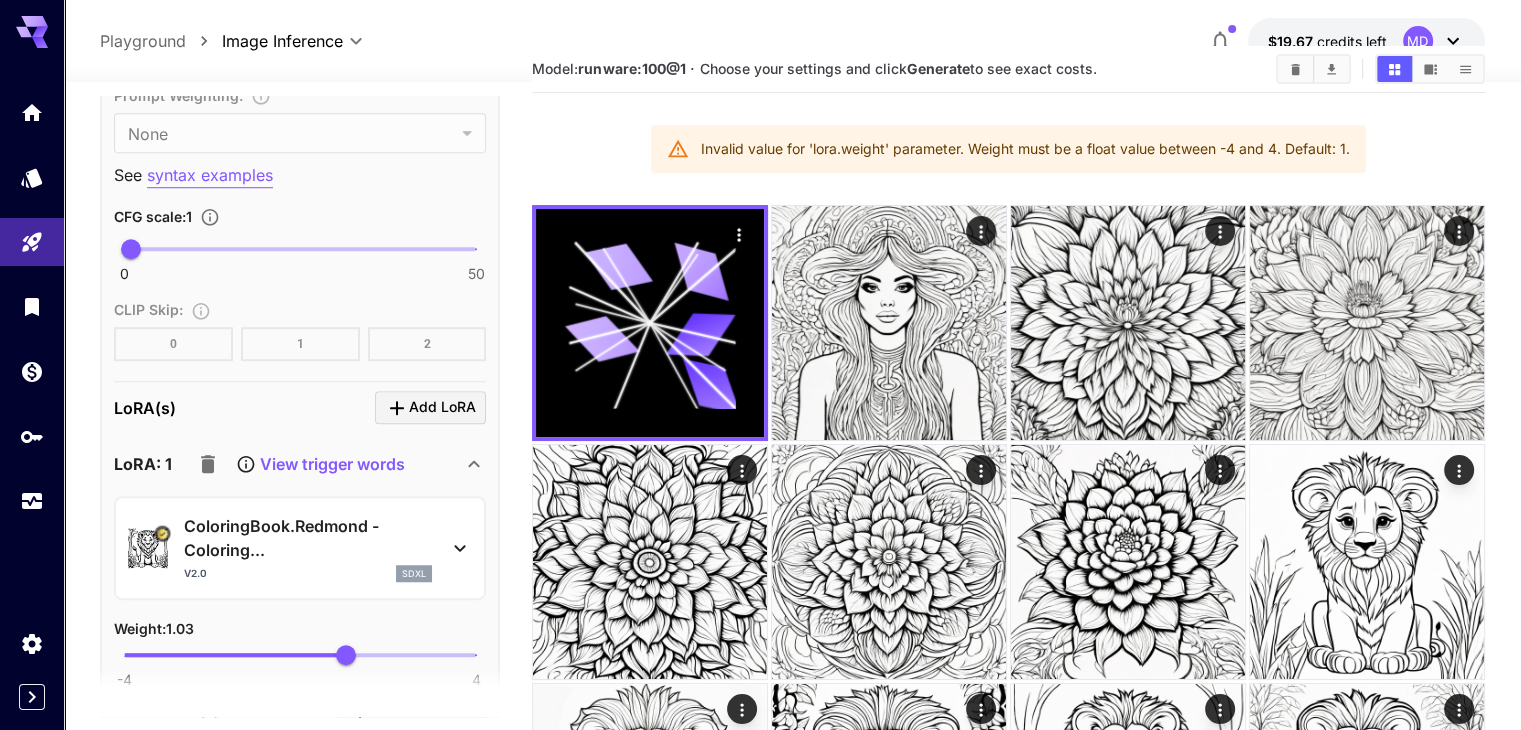 scroll, scrollTop: 1600, scrollLeft: 0, axis: vertical 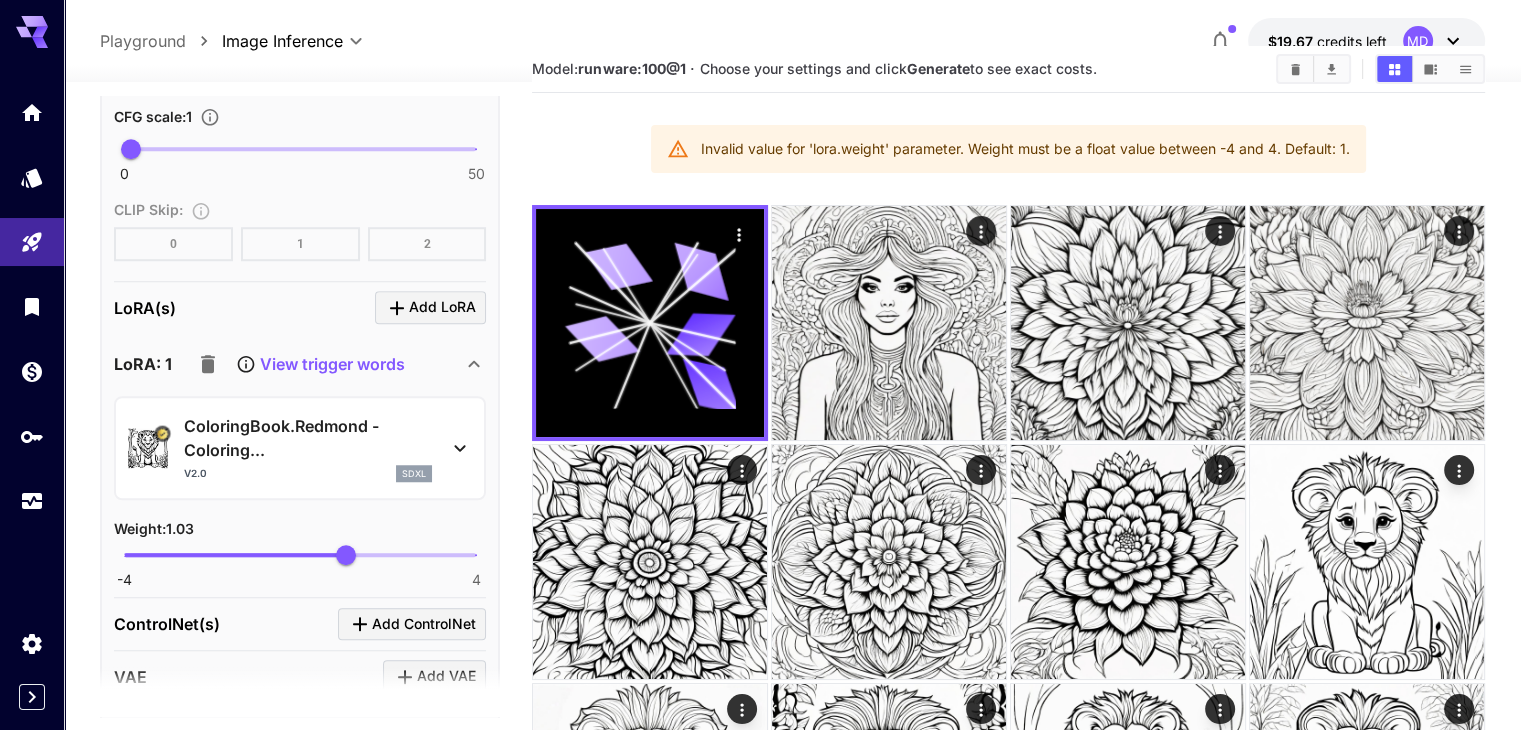 click 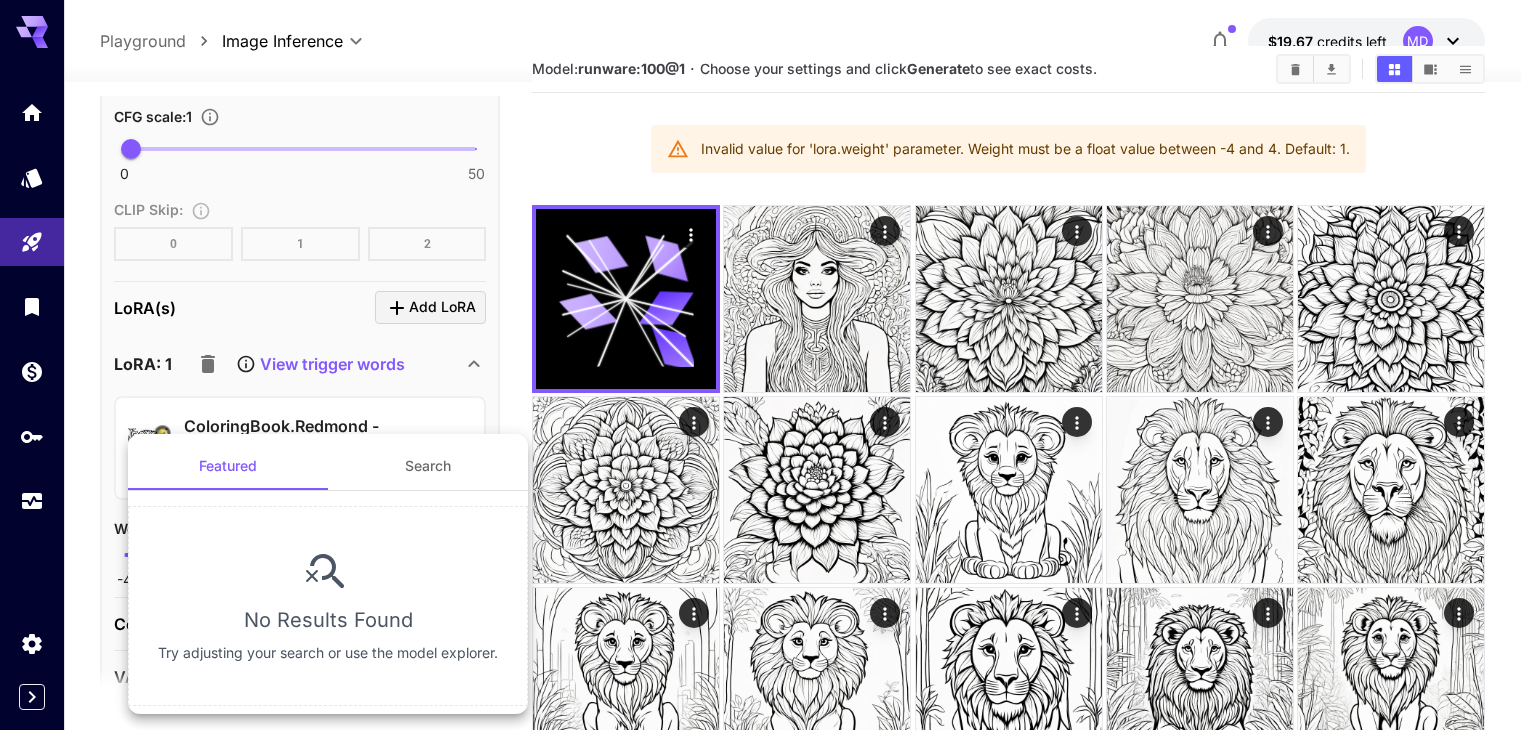 click on "Search" at bounding box center [428, 466] 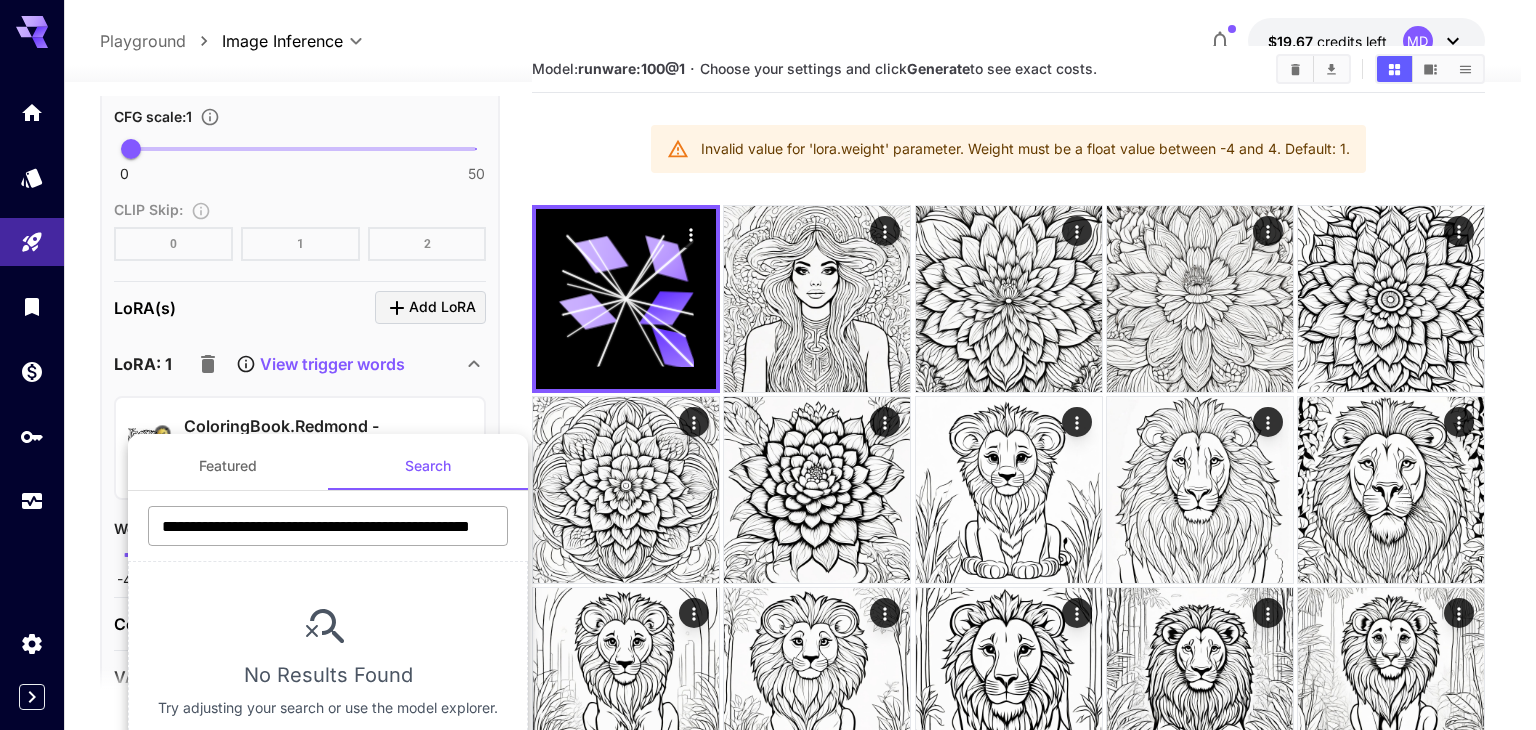 click on "**********" at bounding box center [328, 526] 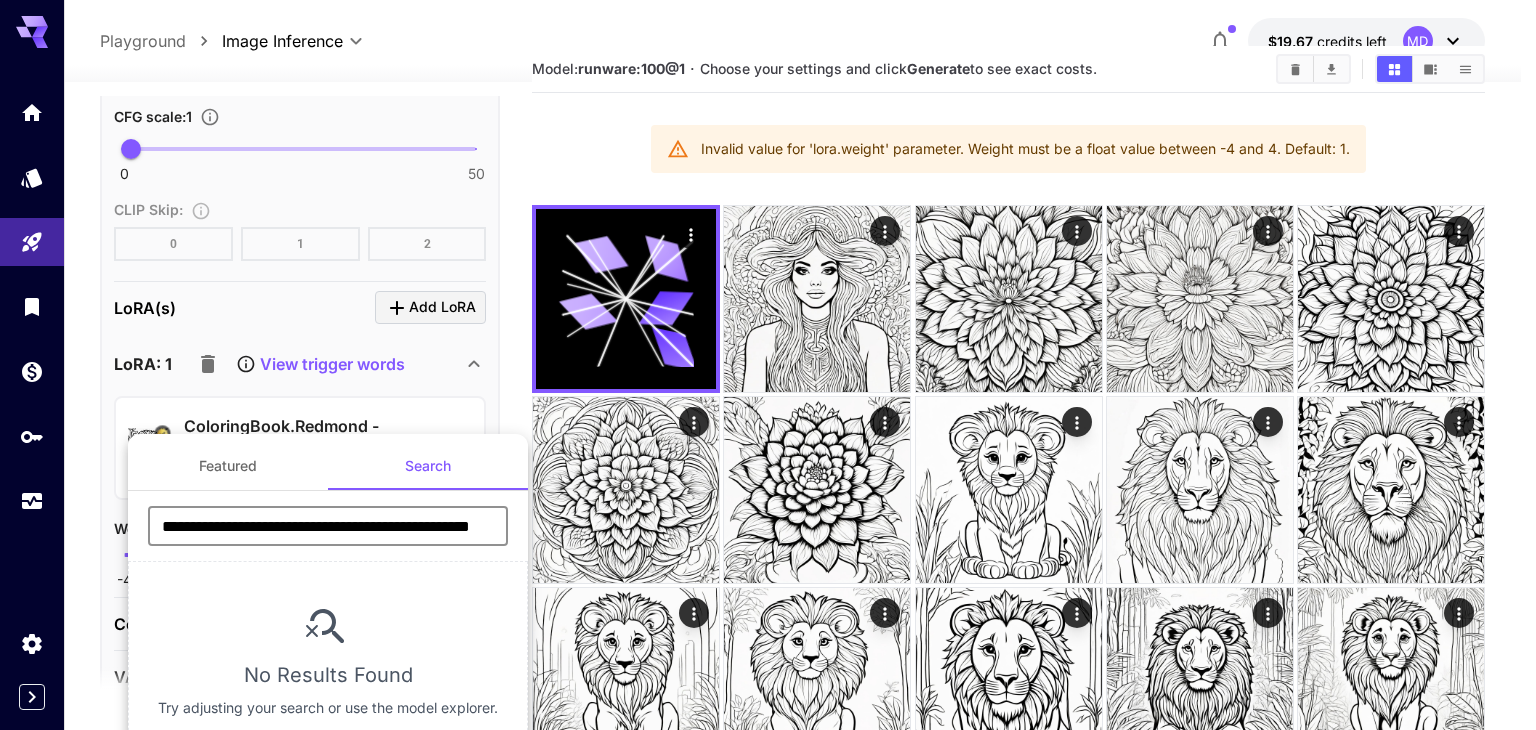 click on "**********" at bounding box center (328, 526) 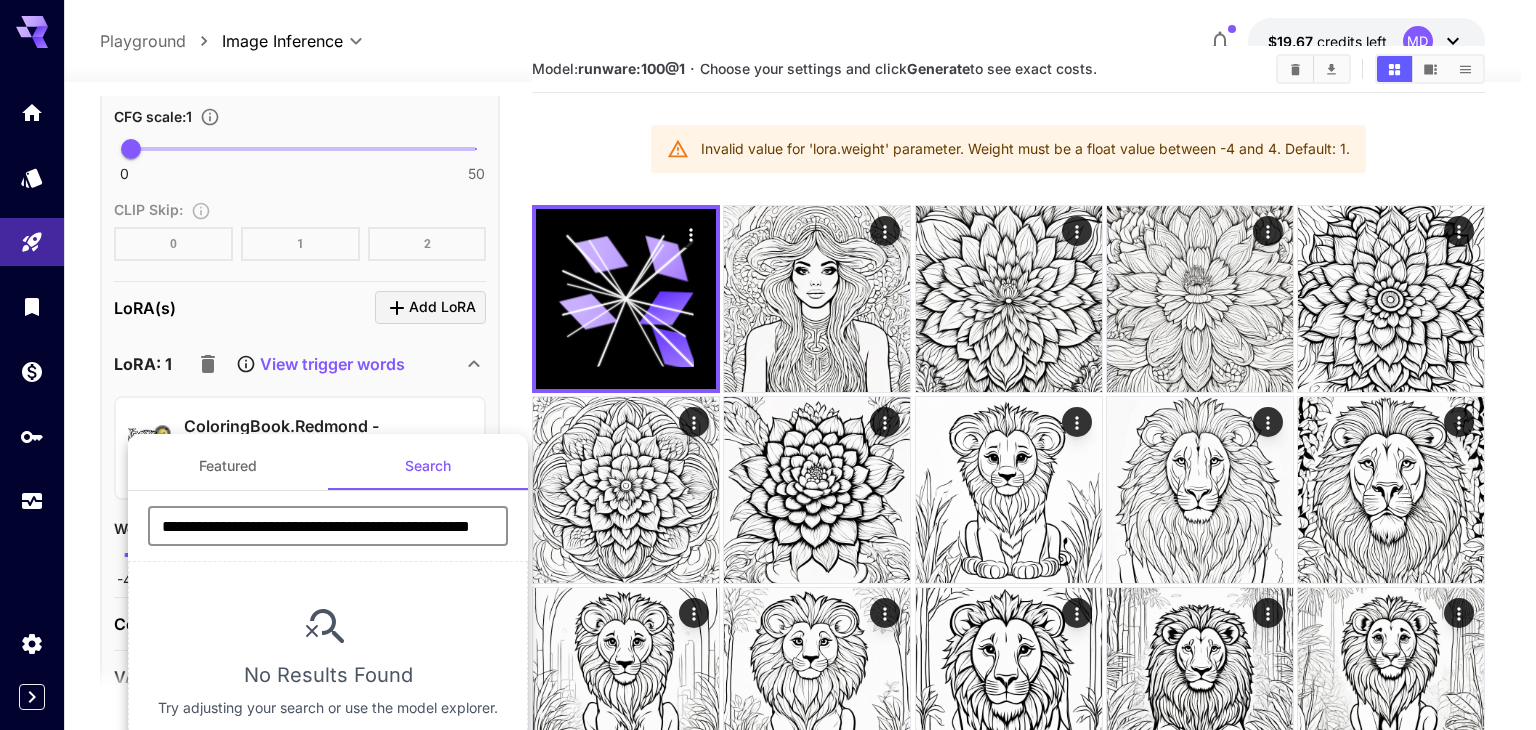 click at bounding box center (768, 365) 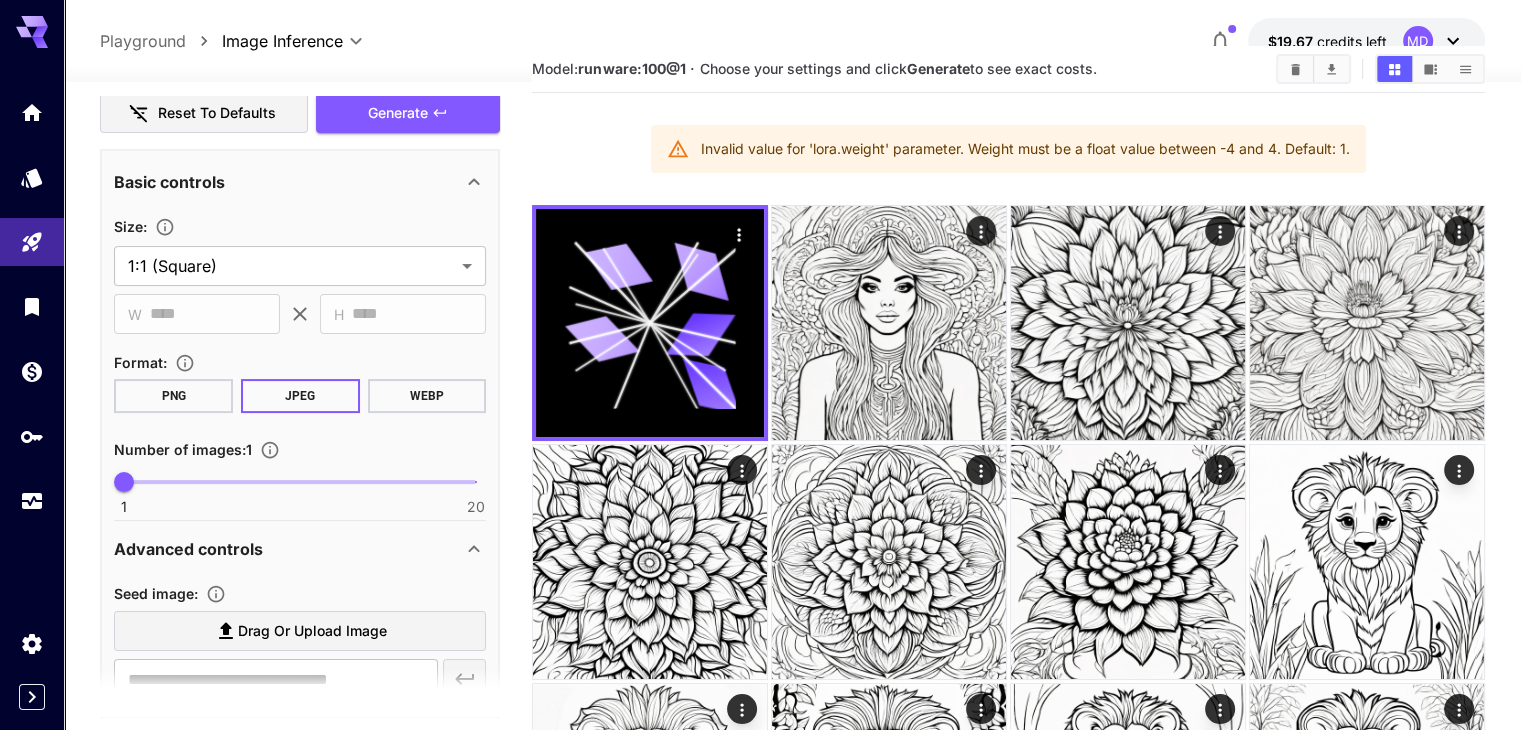 scroll, scrollTop: 300, scrollLeft: 0, axis: vertical 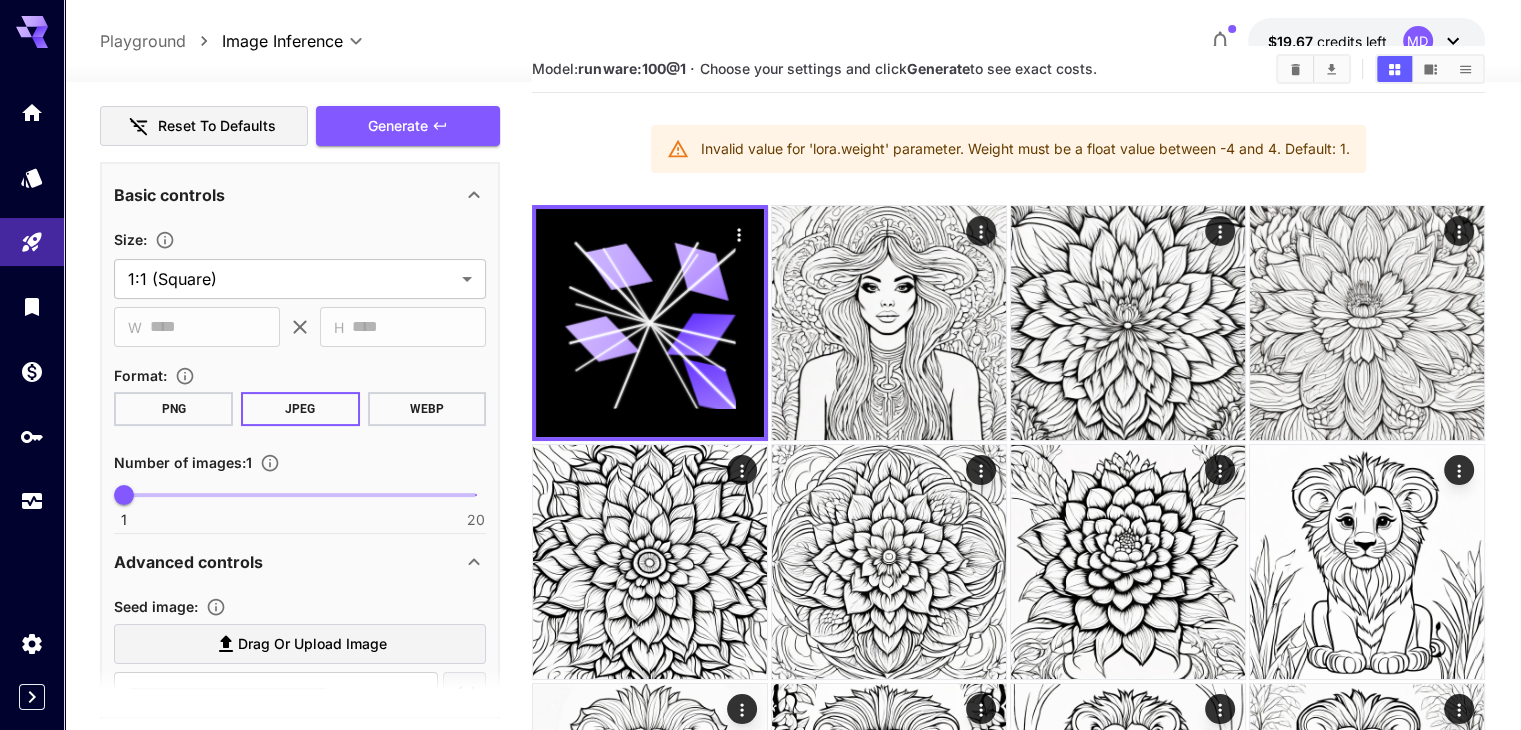 click on "Advanced controls" at bounding box center [188, 562] 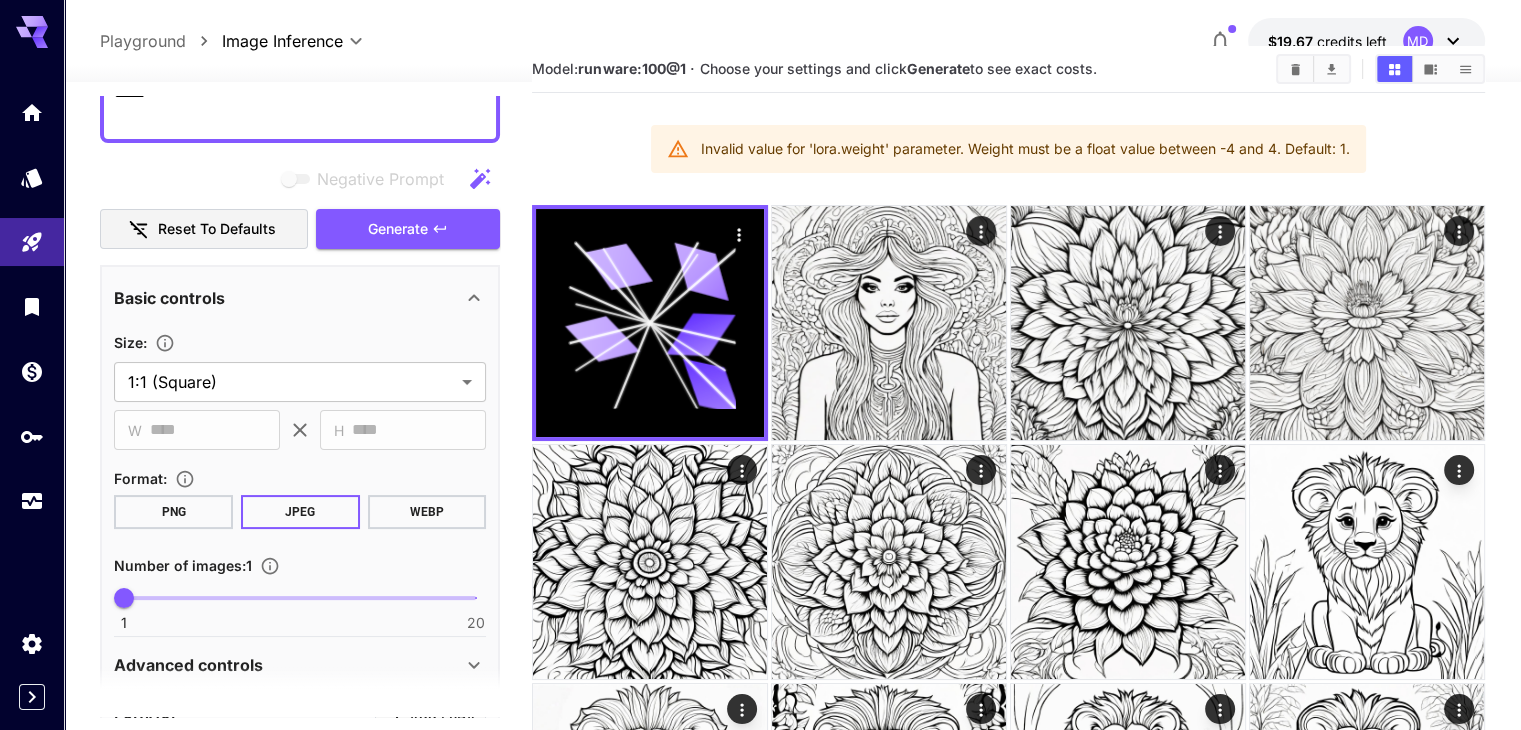 scroll, scrollTop: 100, scrollLeft: 0, axis: vertical 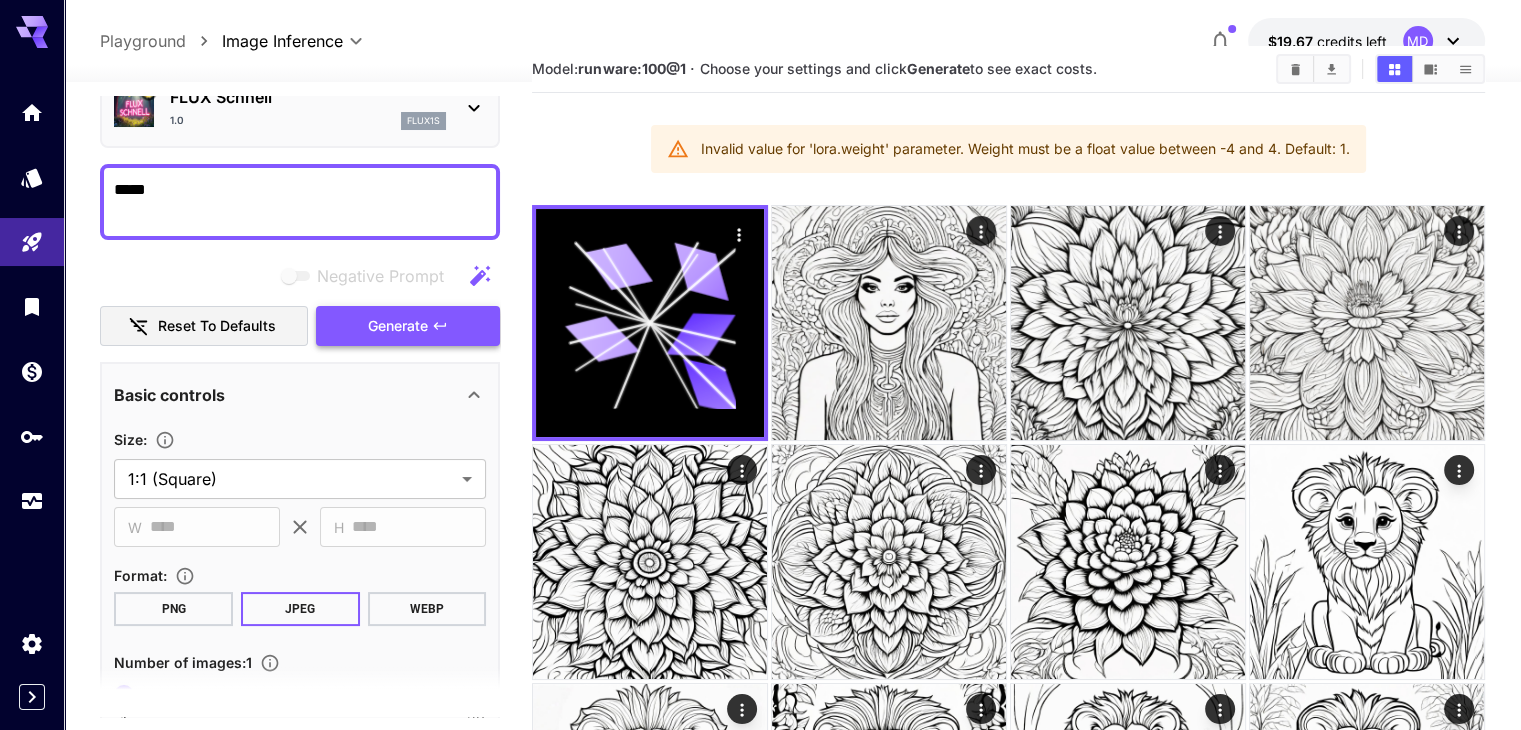 click on "Generate" at bounding box center (398, 326) 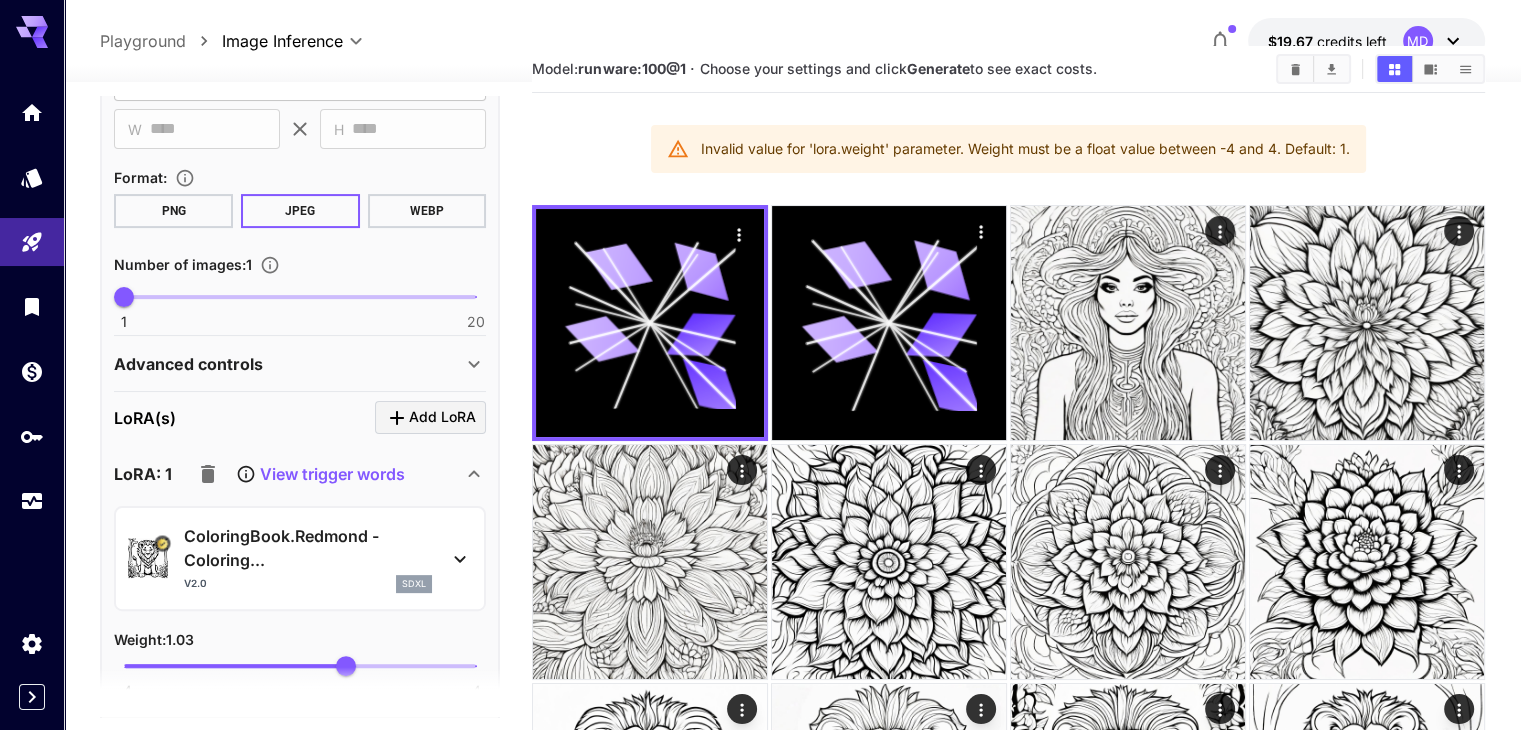 scroll, scrollTop: 500, scrollLeft: 0, axis: vertical 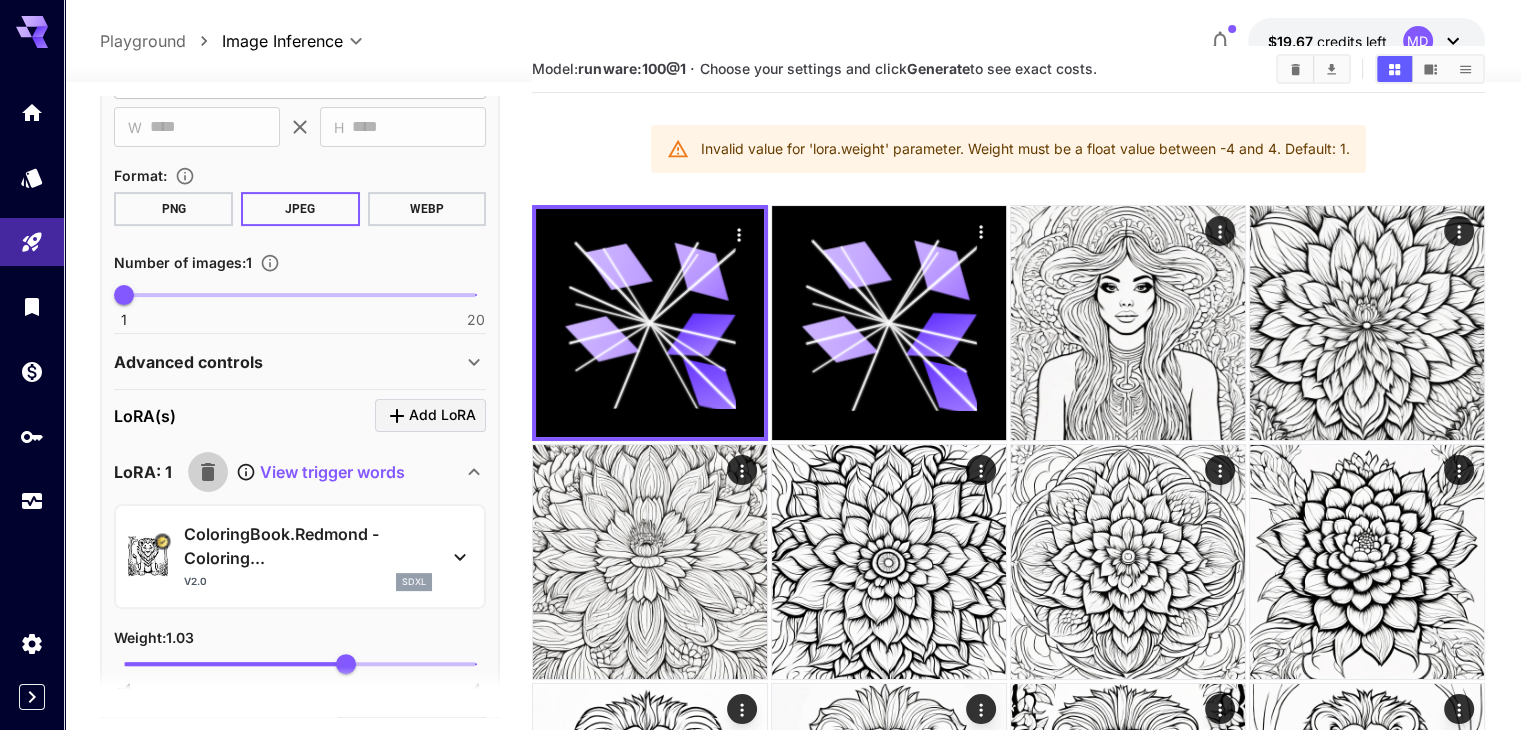 click 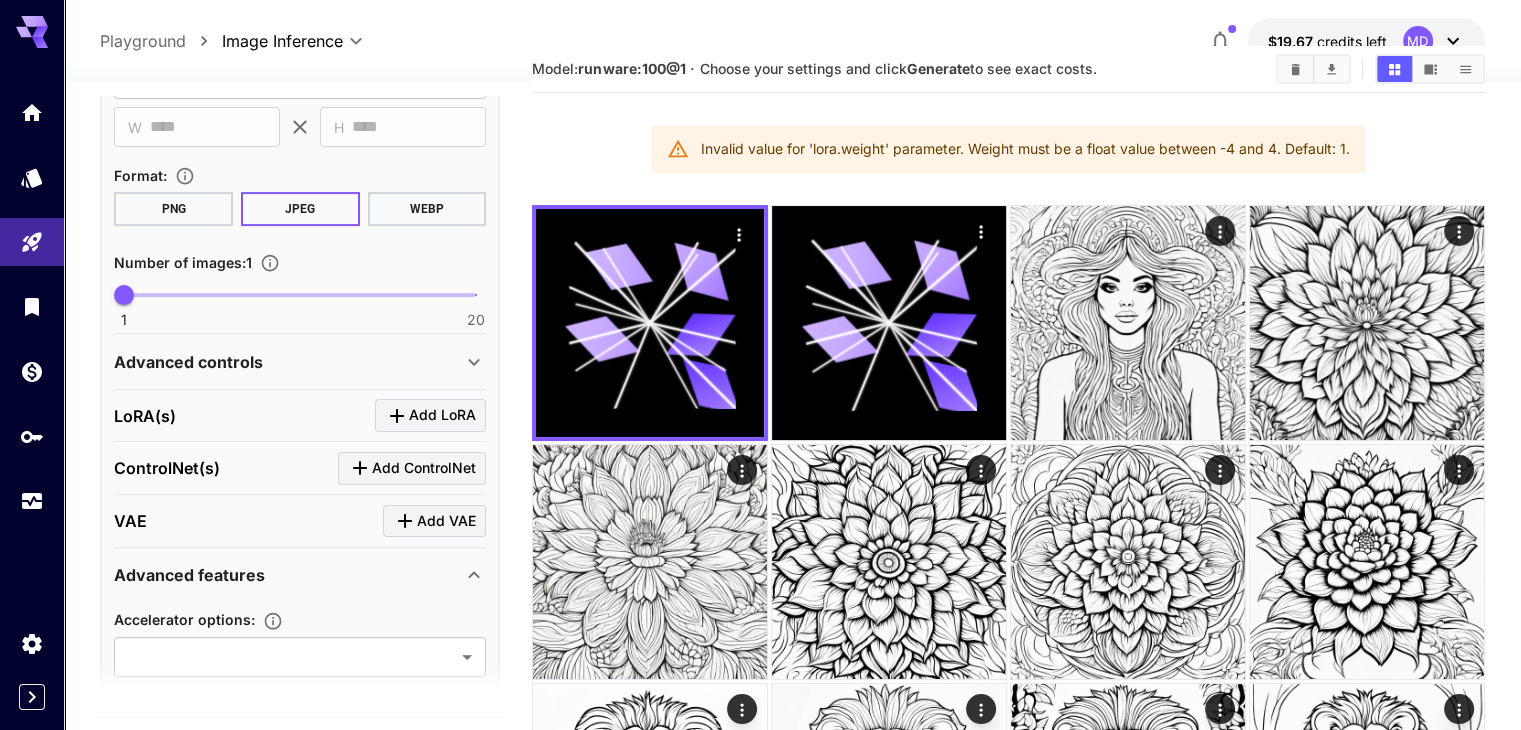 scroll, scrollTop: 300, scrollLeft: 0, axis: vertical 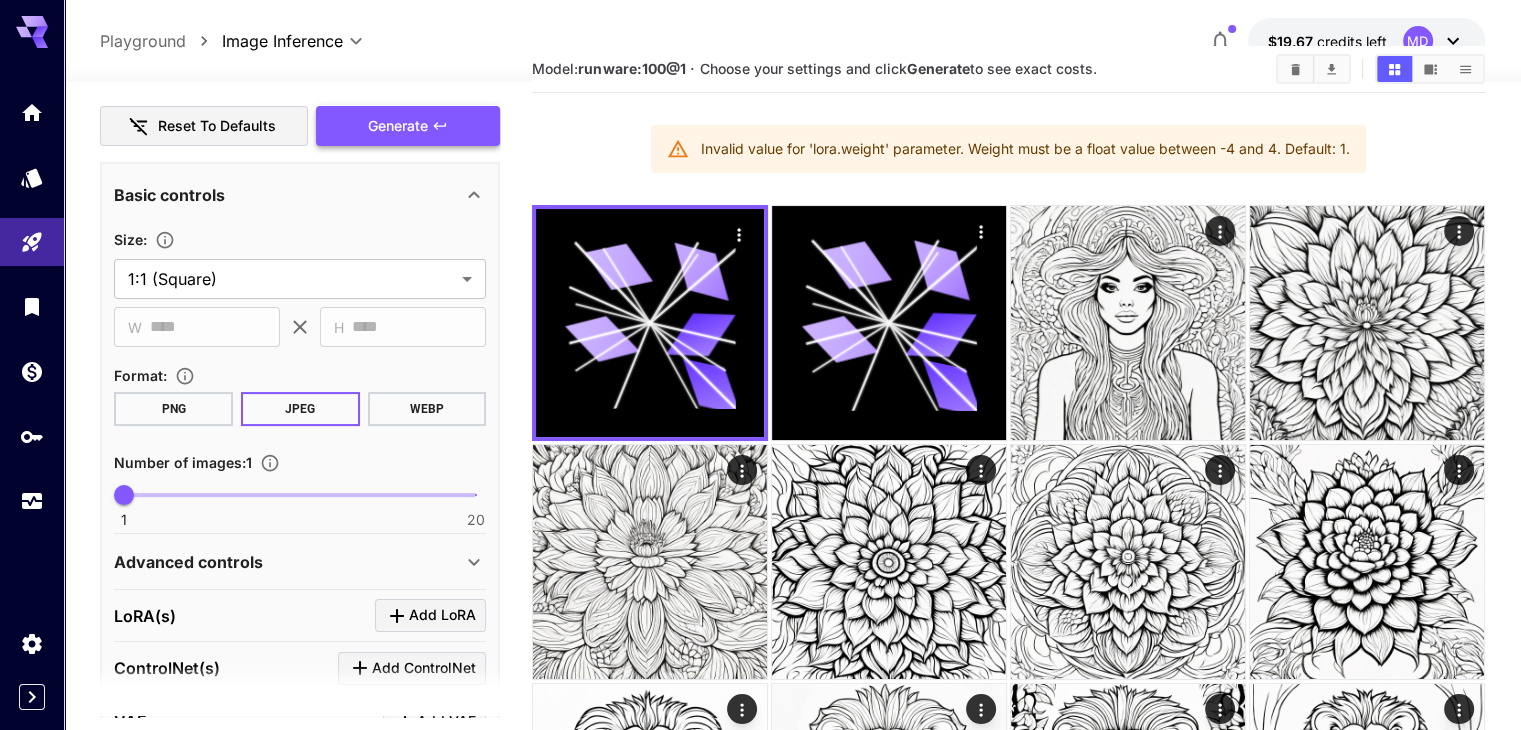 click on "Generate" at bounding box center (398, 126) 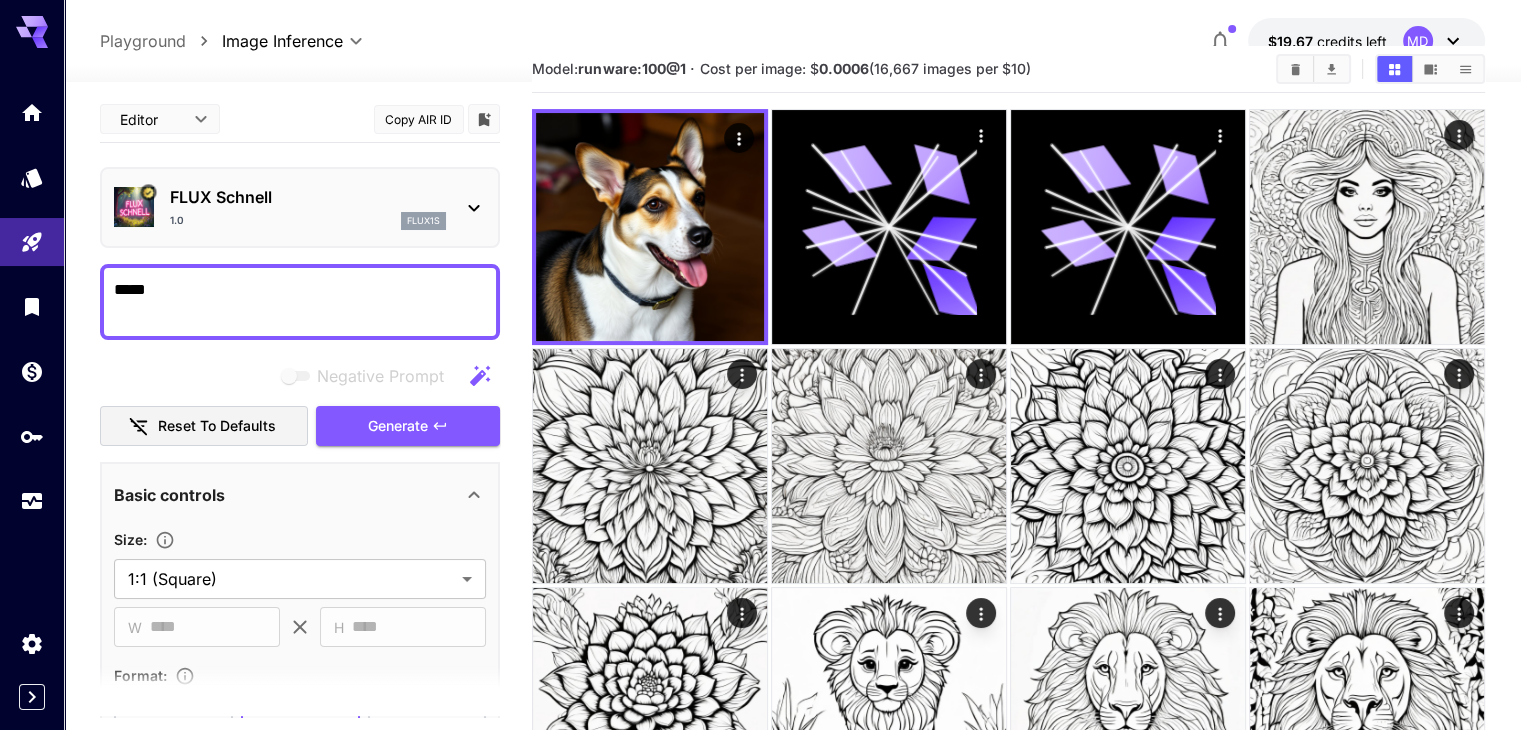 scroll, scrollTop: 0, scrollLeft: 0, axis: both 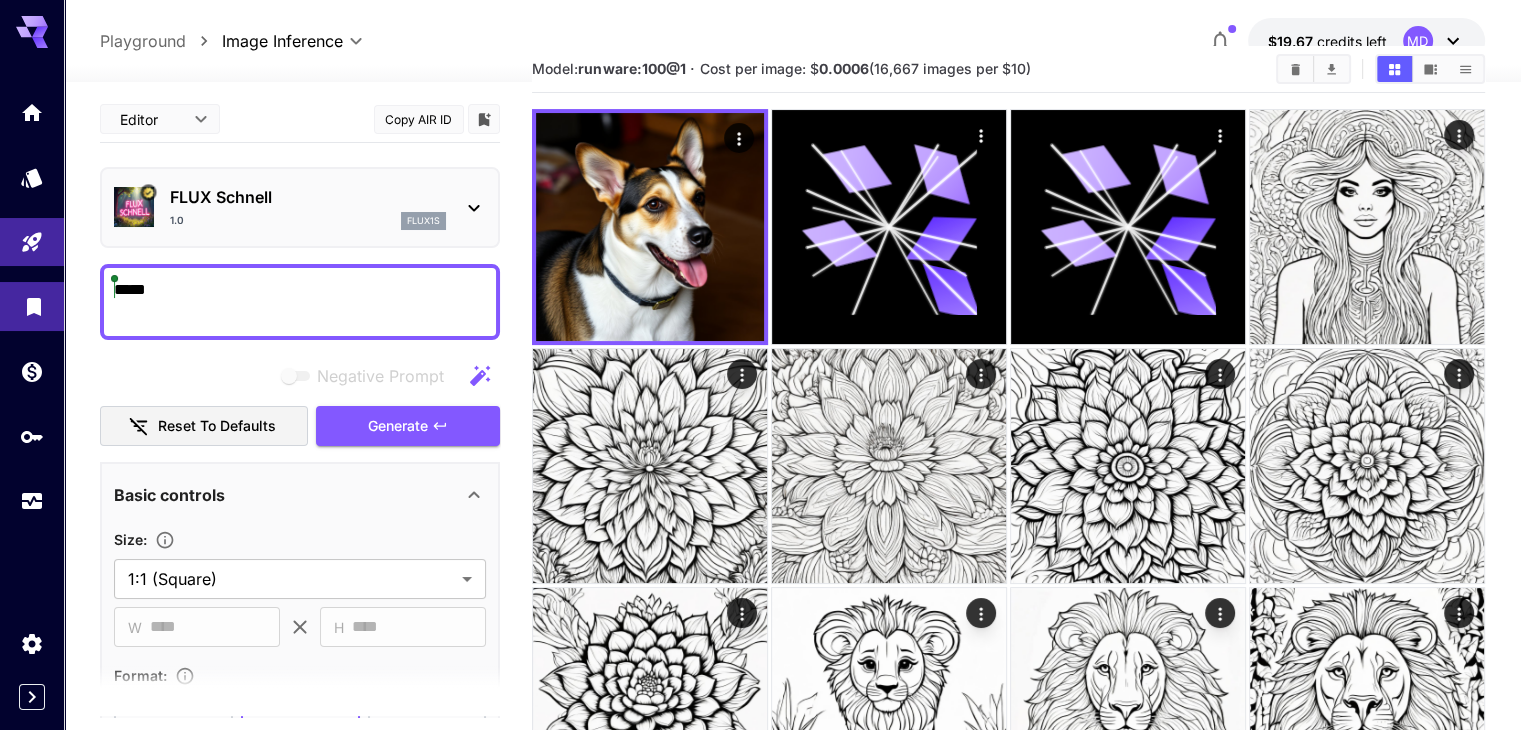drag, startPoint x: 199, startPoint y: 288, endPoint x: 43, endPoint y: 295, distance: 156.15697 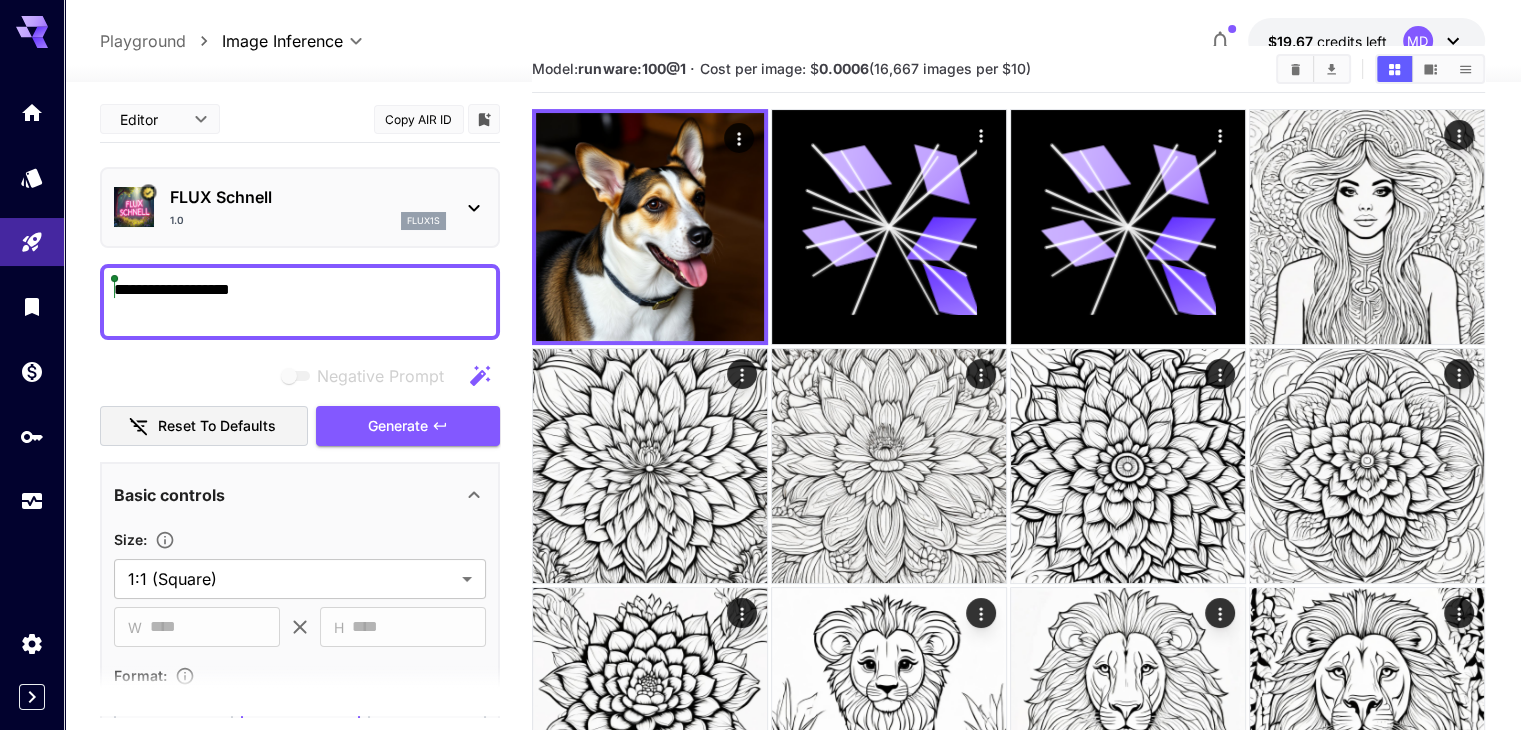 drag, startPoint x: 247, startPoint y: 290, endPoint x: 92, endPoint y: 296, distance: 155.11609 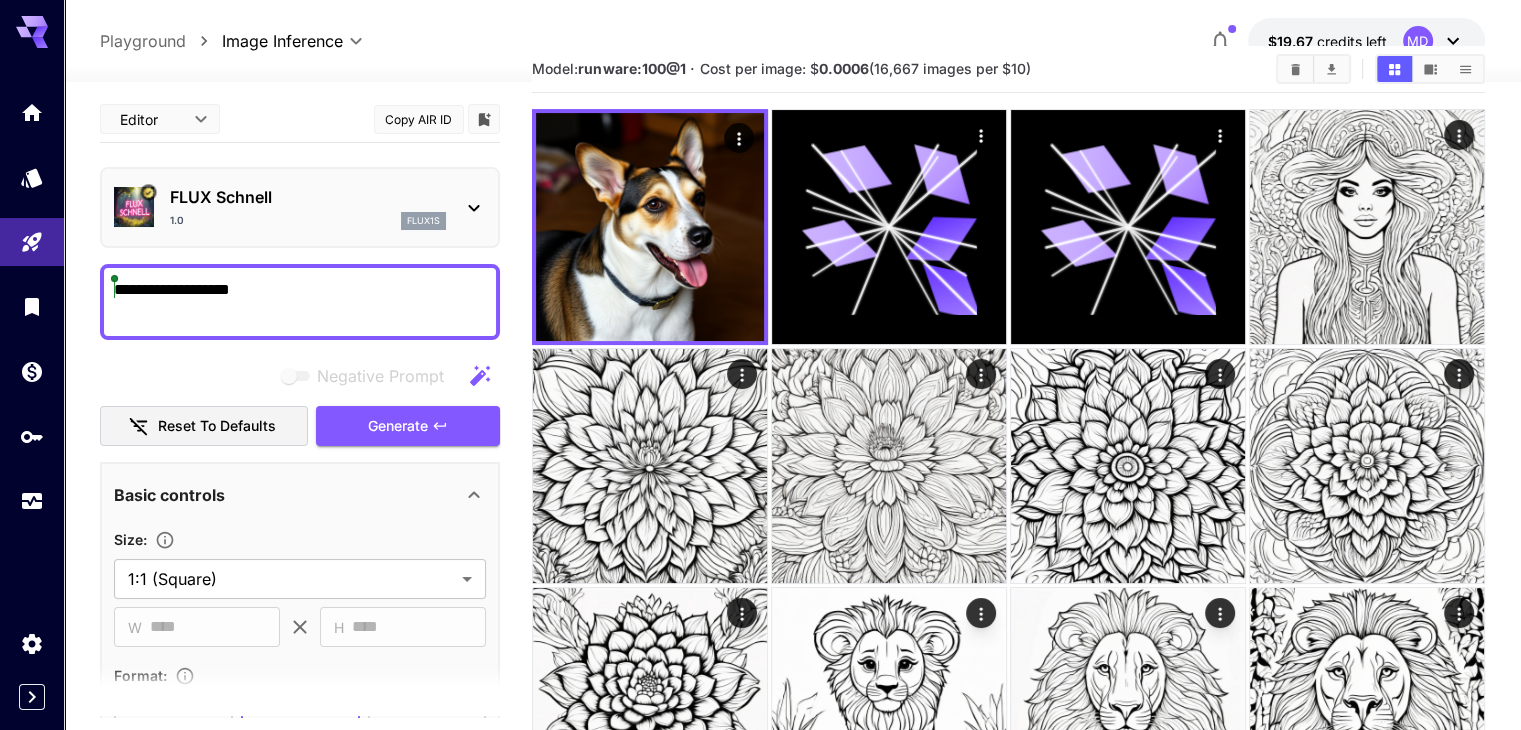 paste on "**********" 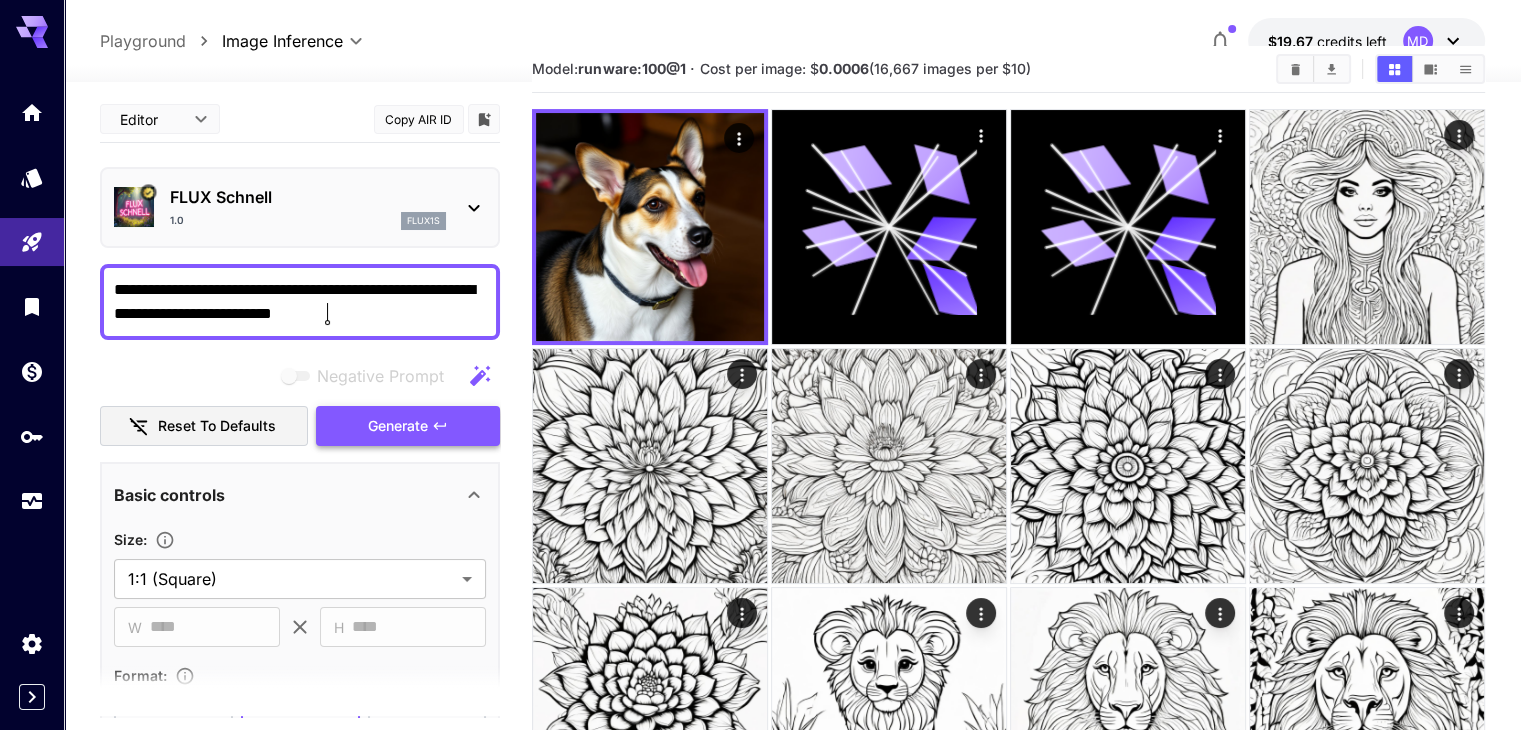 type on "**********" 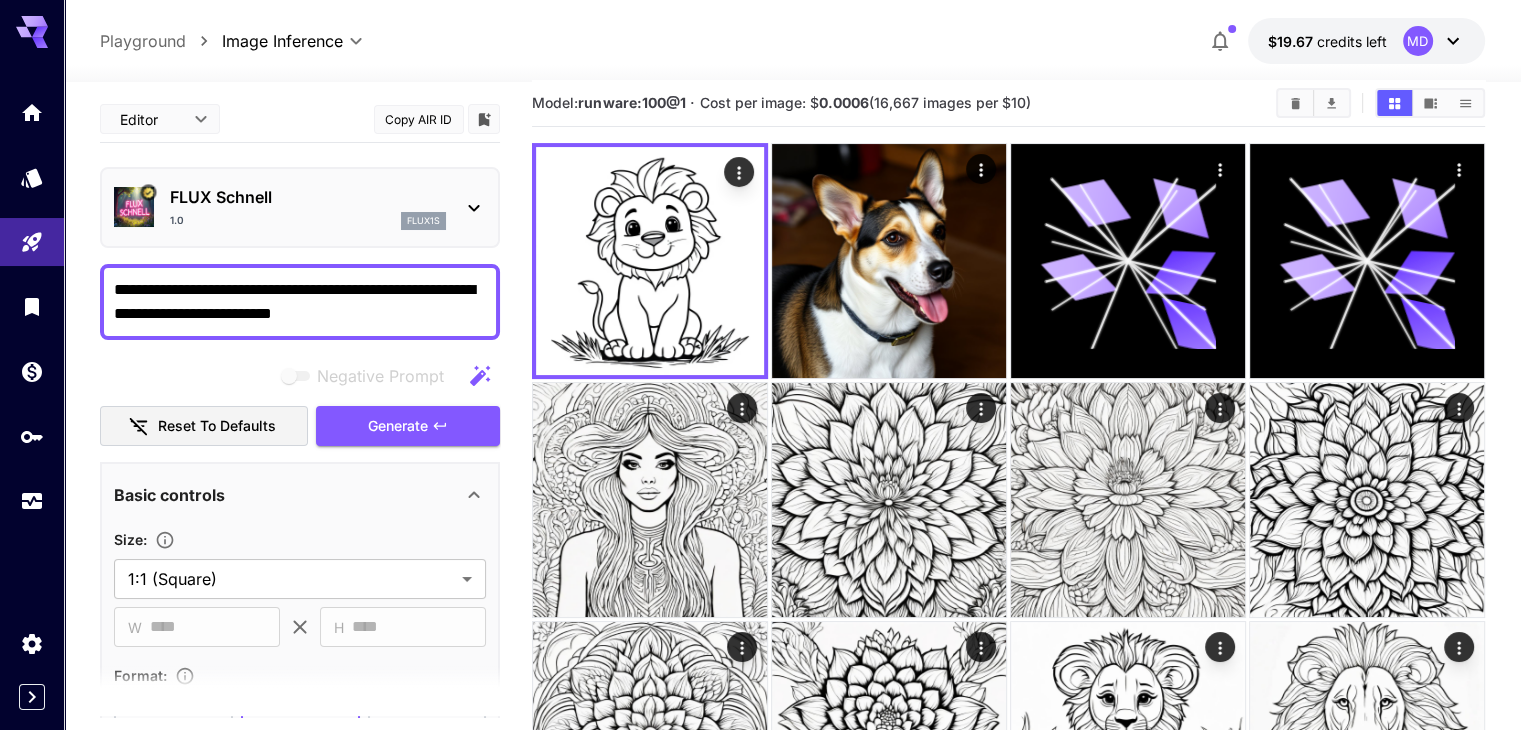 scroll, scrollTop: 0, scrollLeft: 0, axis: both 